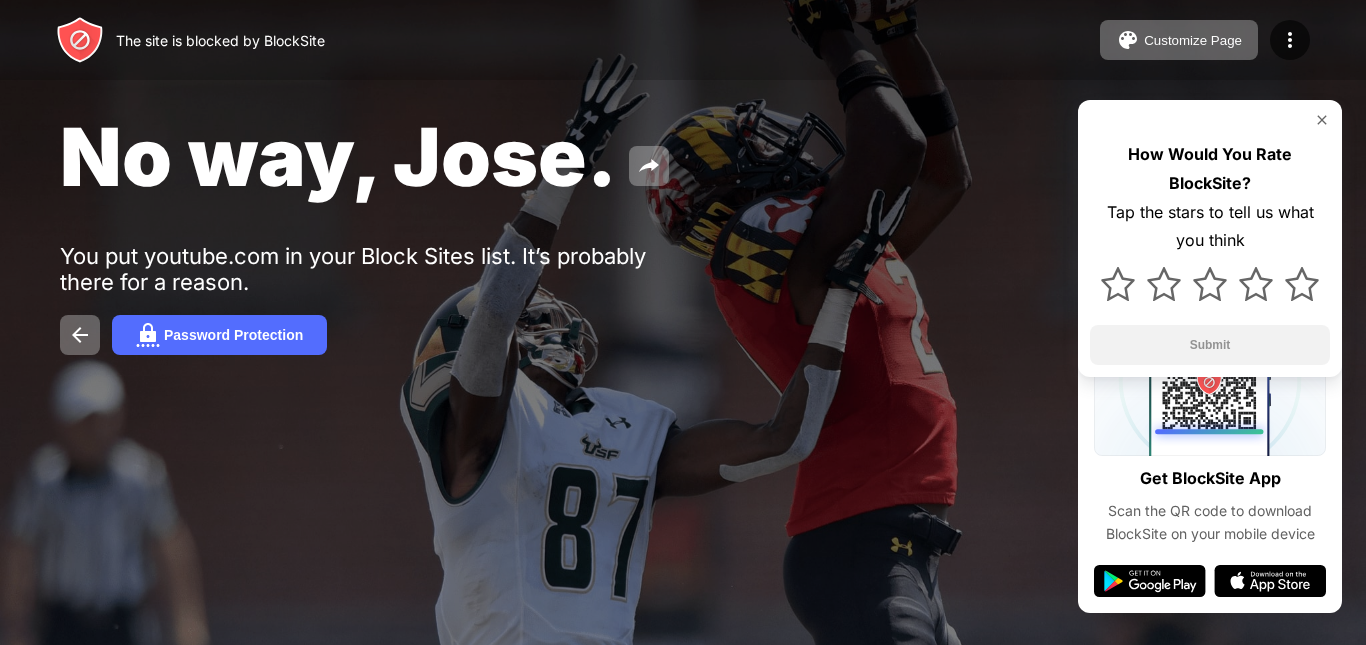 scroll, scrollTop: 0, scrollLeft: 0, axis: both 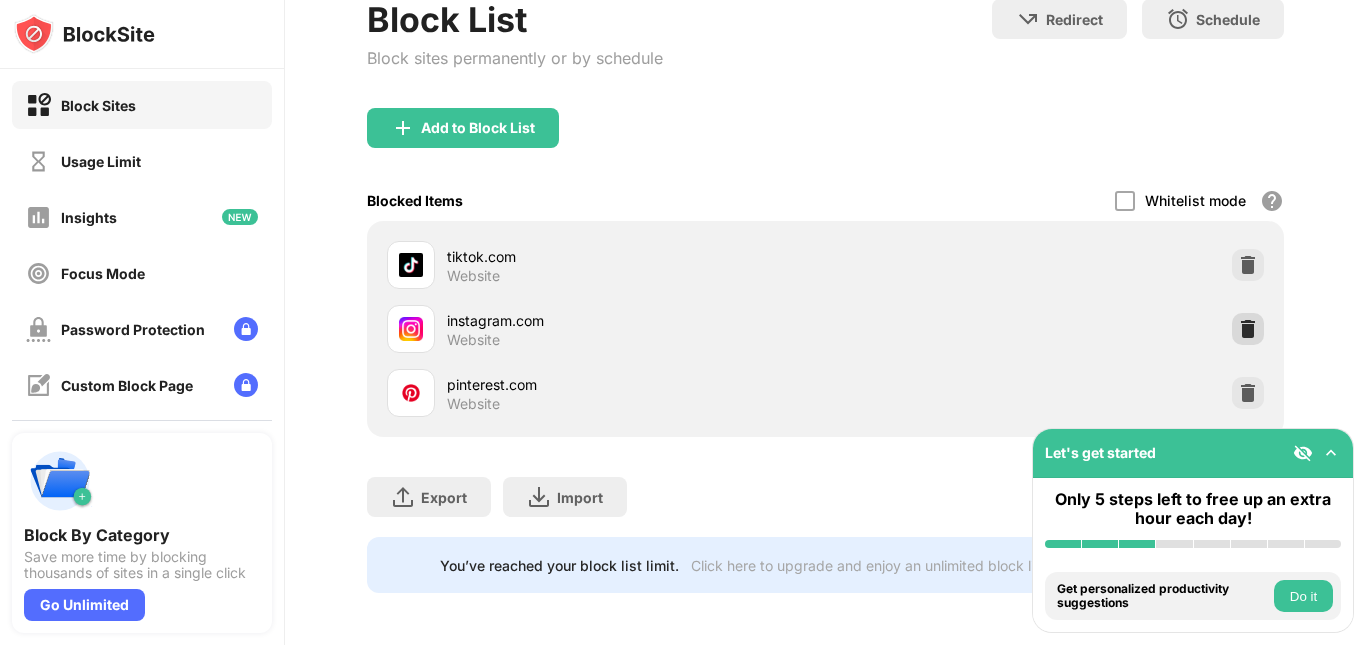 click at bounding box center (1248, 329) 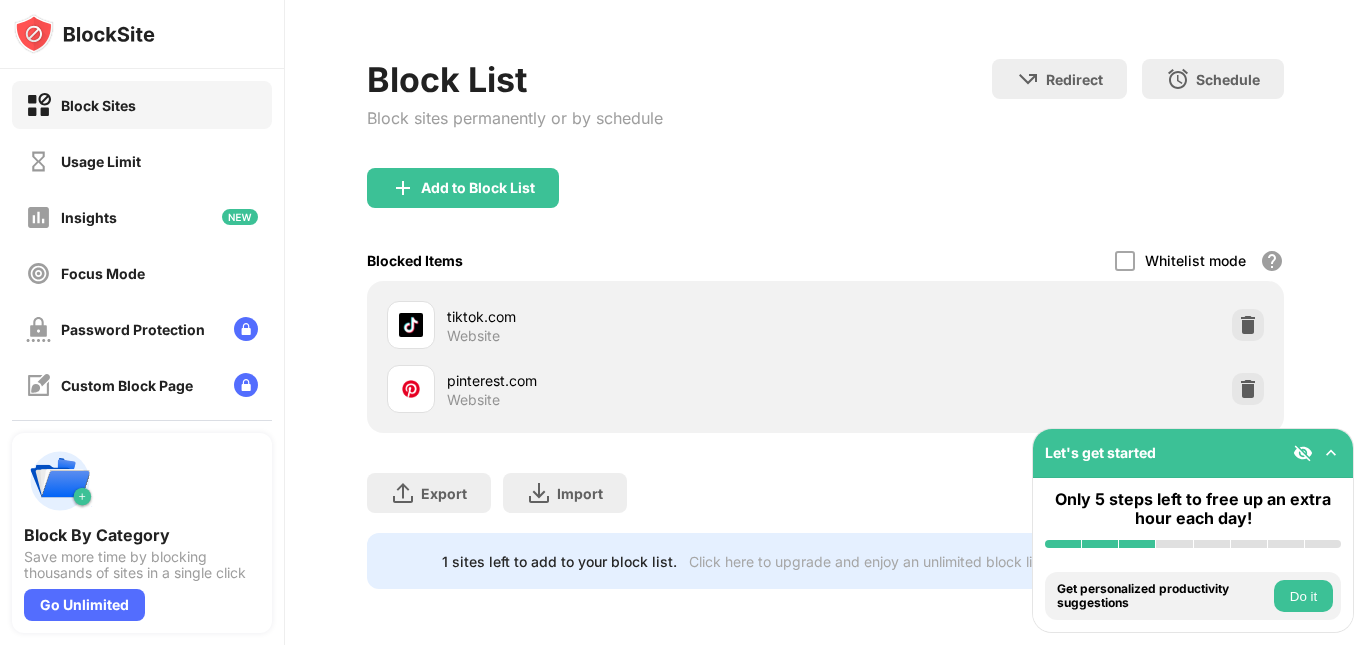 scroll, scrollTop: 255, scrollLeft: 0, axis: vertical 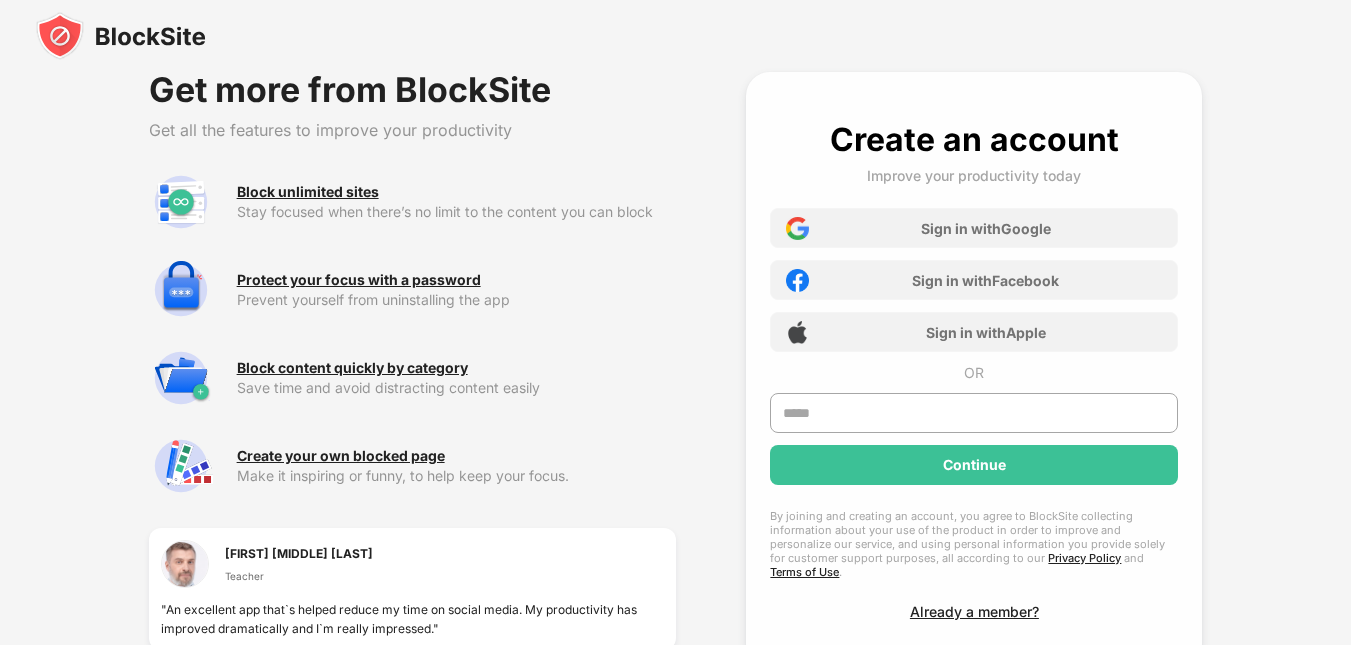 click on "Sign in with  Google" at bounding box center [974, 228] 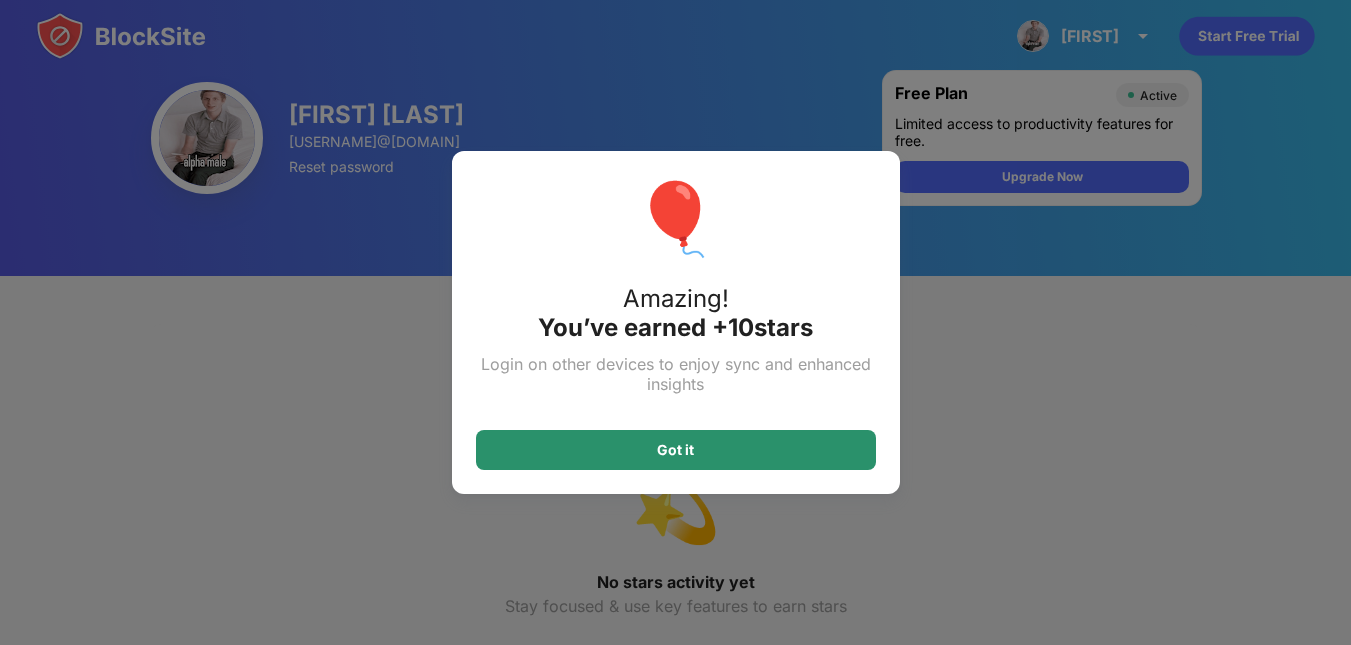 click on "Got it" at bounding box center (676, 450) 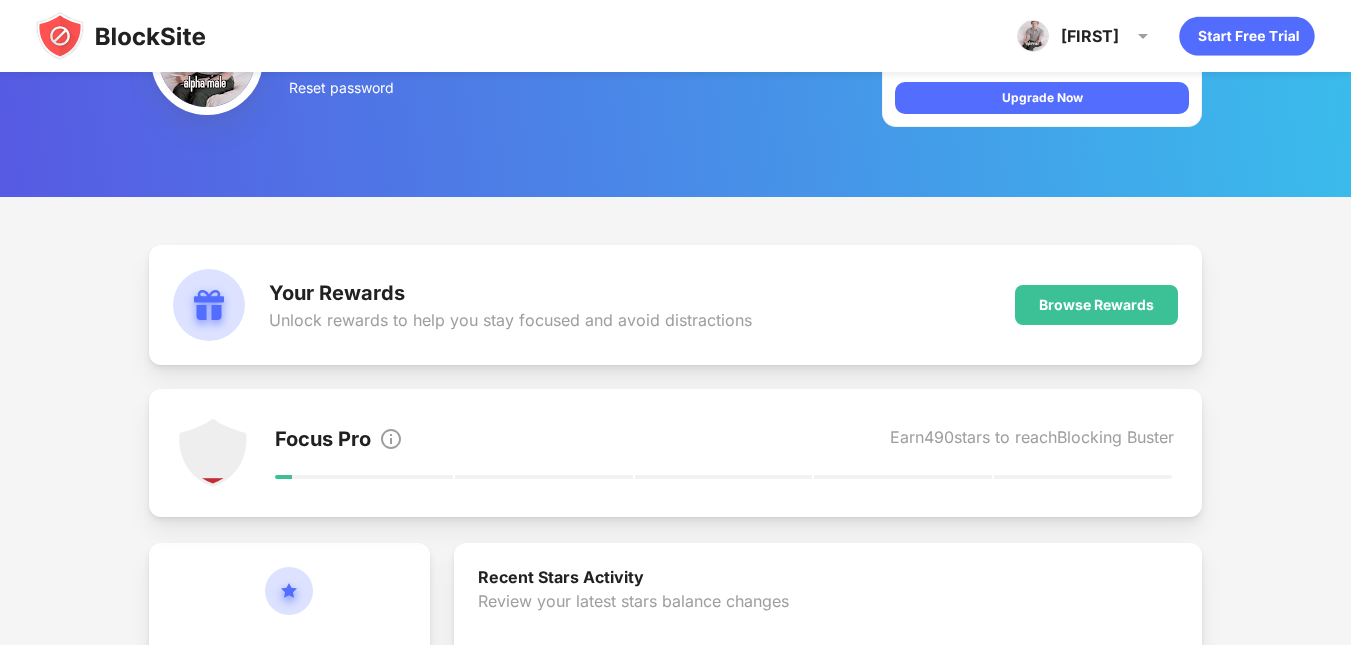 scroll, scrollTop: 0, scrollLeft: 0, axis: both 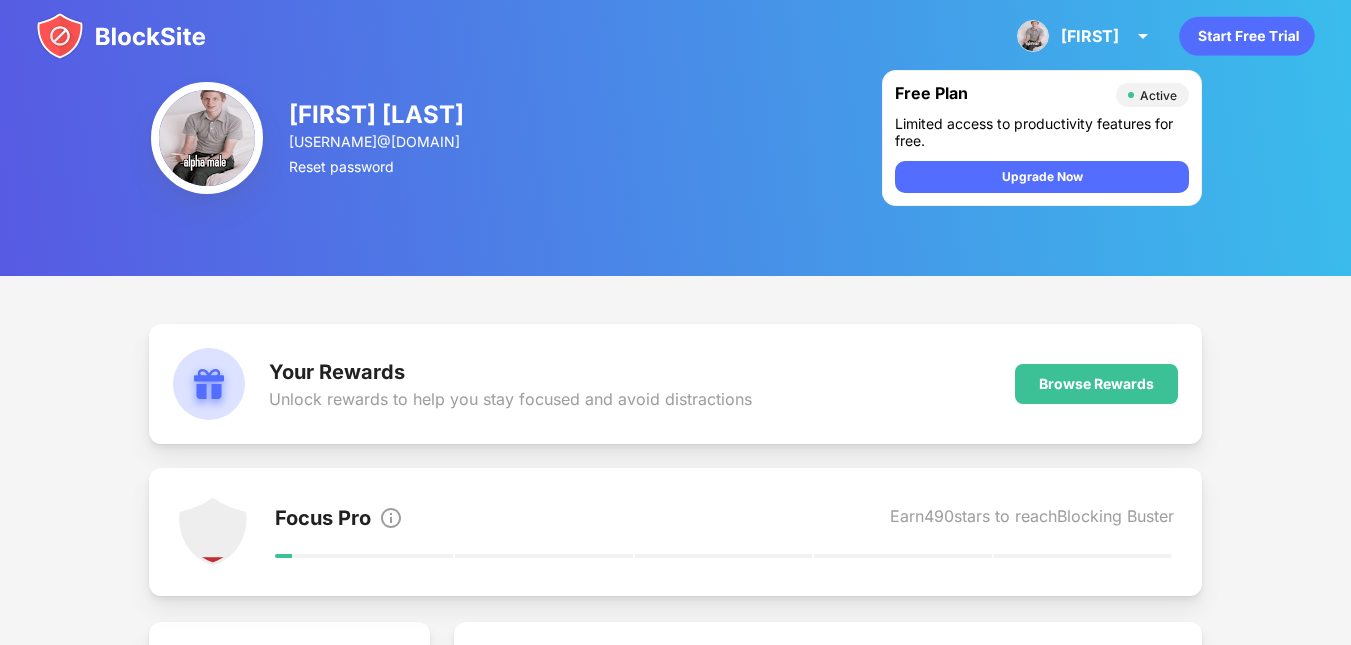 drag, startPoint x: 600, startPoint y: 90, endPoint x: 558, endPoint y: 120, distance: 51.613953 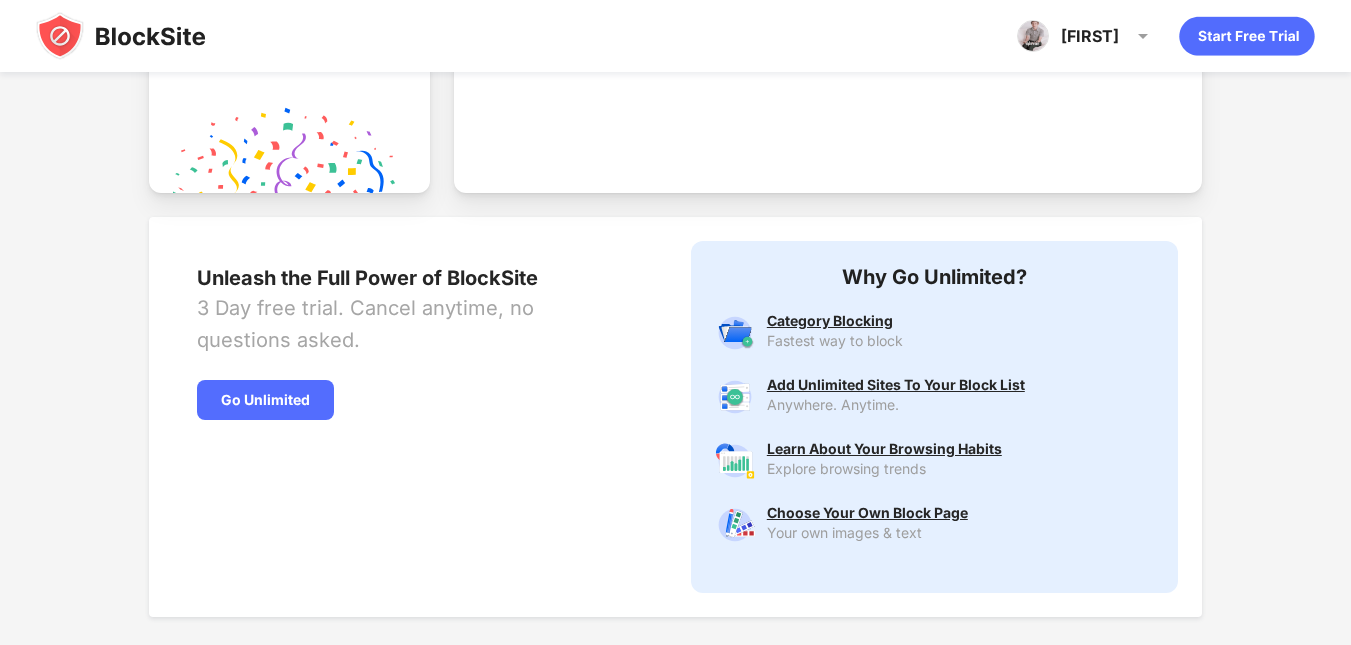 scroll, scrollTop: 900, scrollLeft: 0, axis: vertical 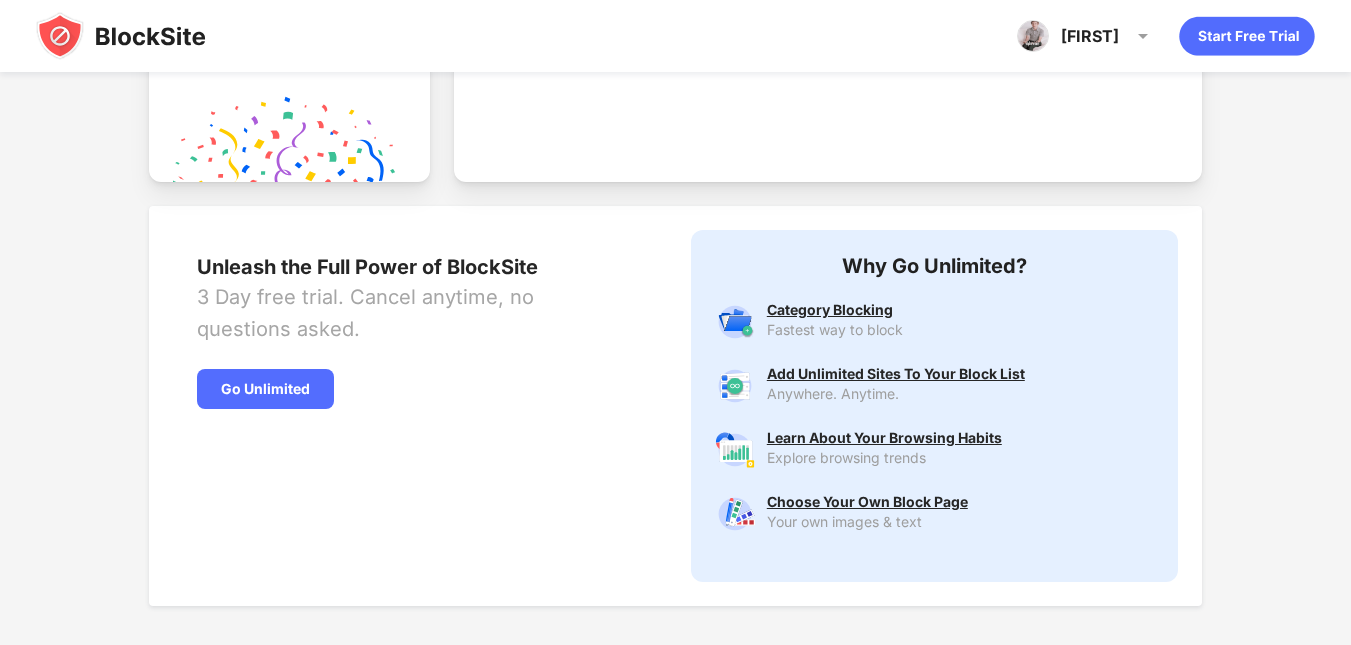 click at bounding box center [121, 36] 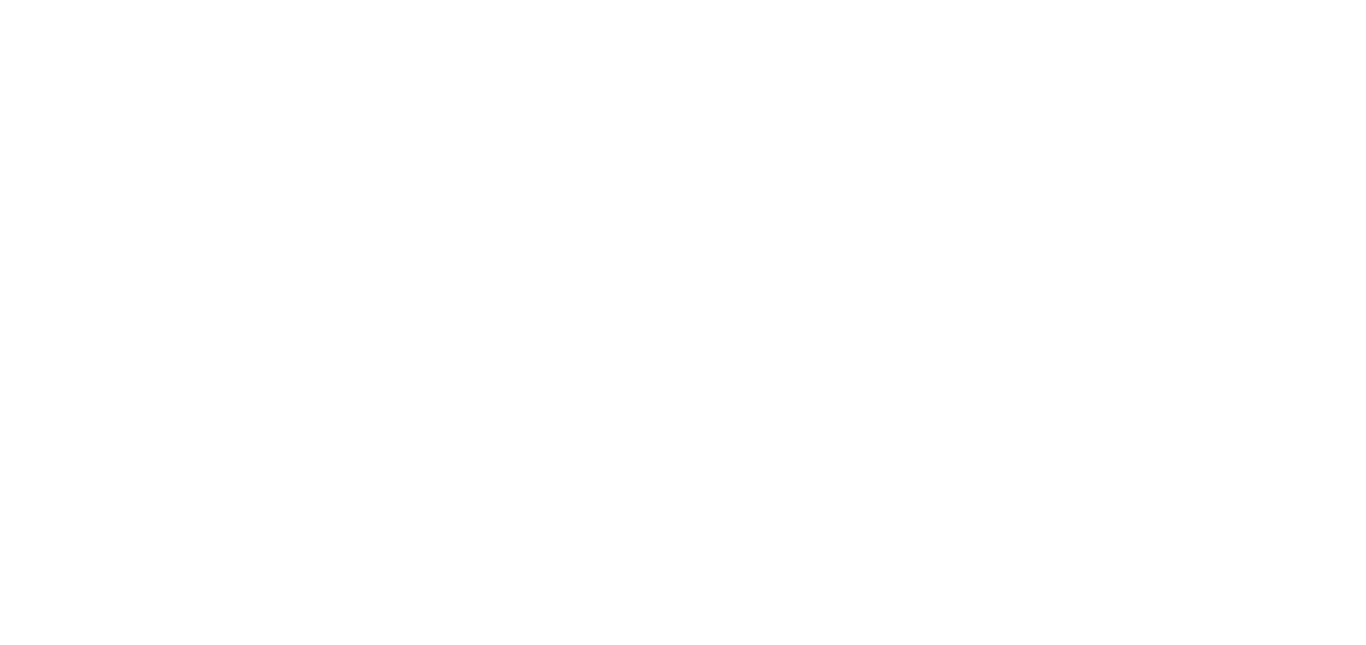 scroll, scrollTop: 0, scrollLeft: 0, axis: both 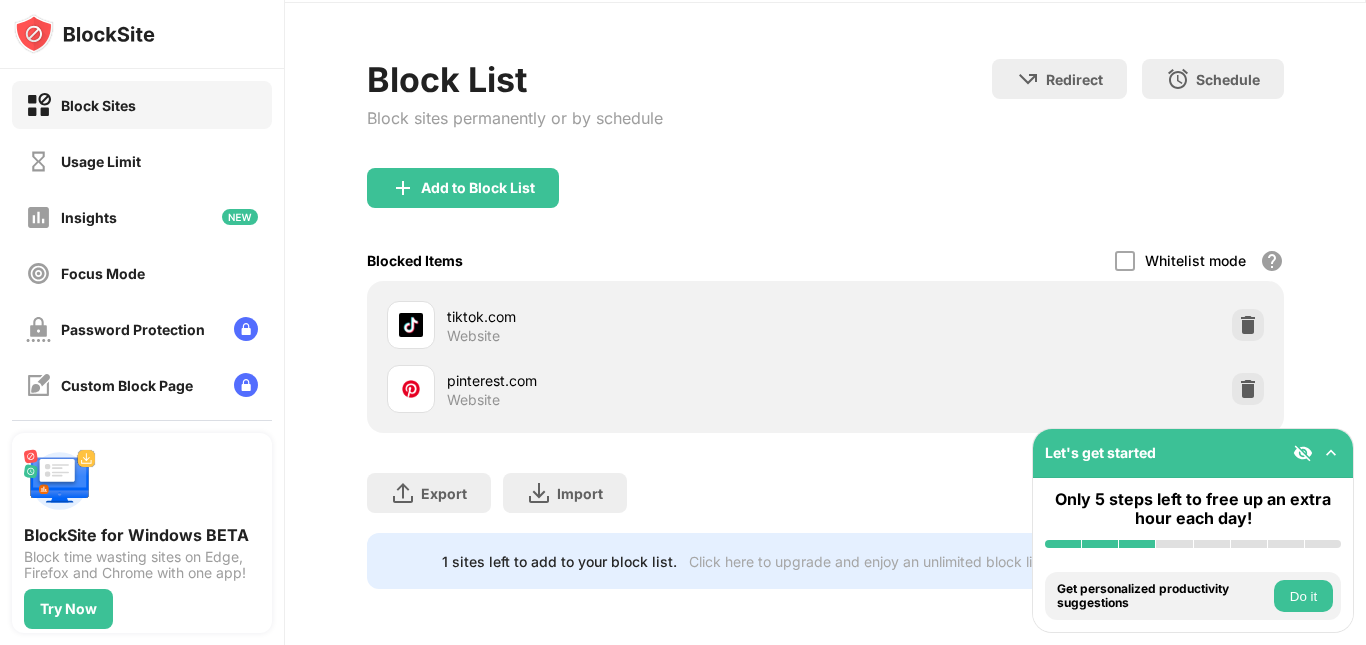 click at bounding box center [1248, 325] 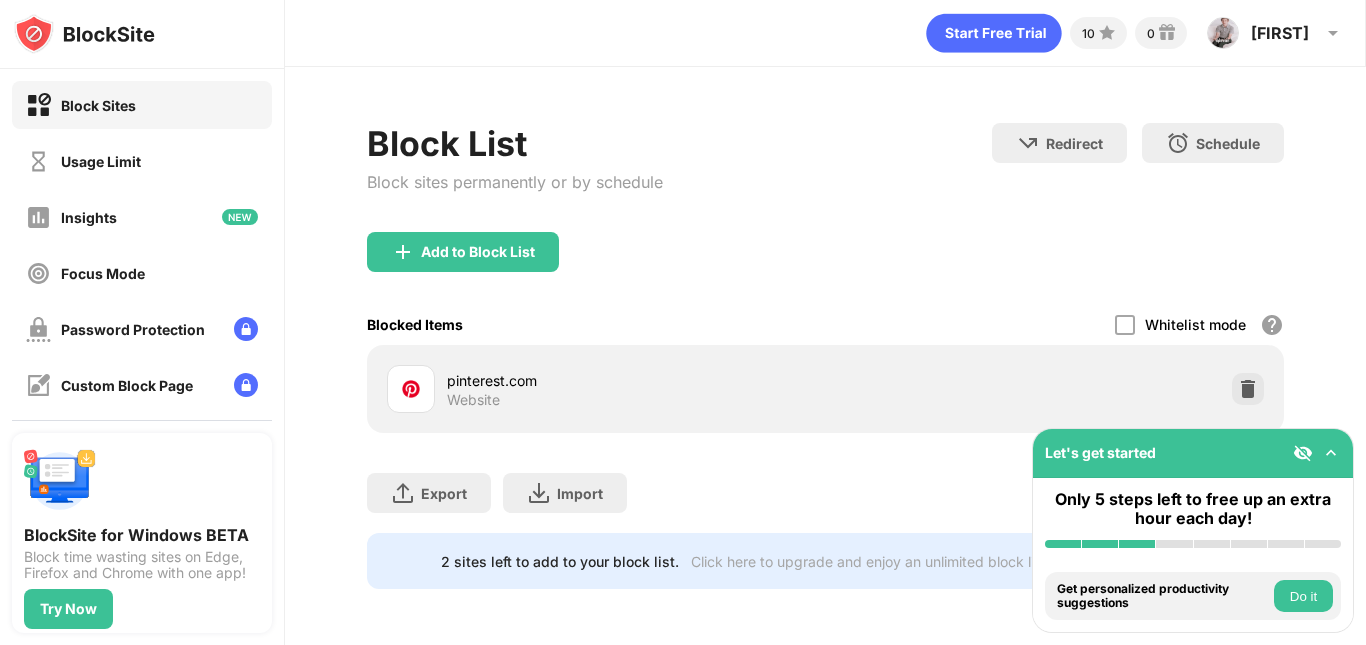scroll, scrollTop: 17, scrollLeft: 0, axis: vertical 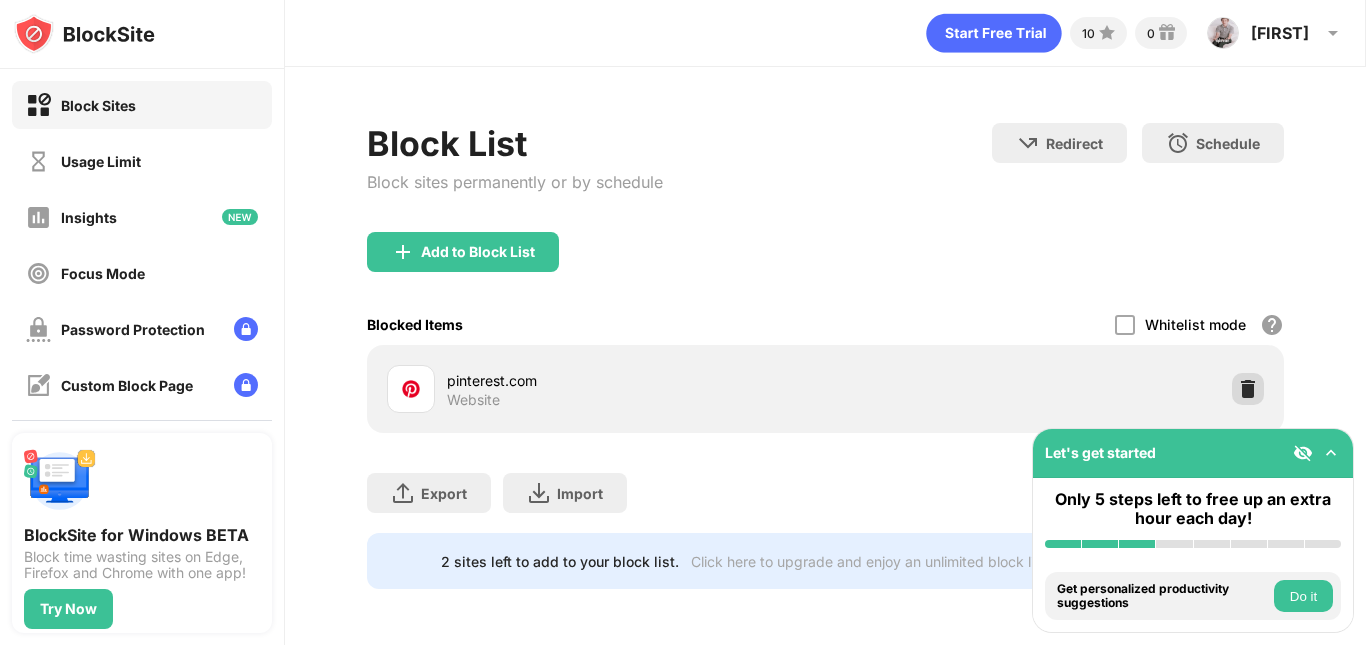 click at bounding box center [1248, 389] 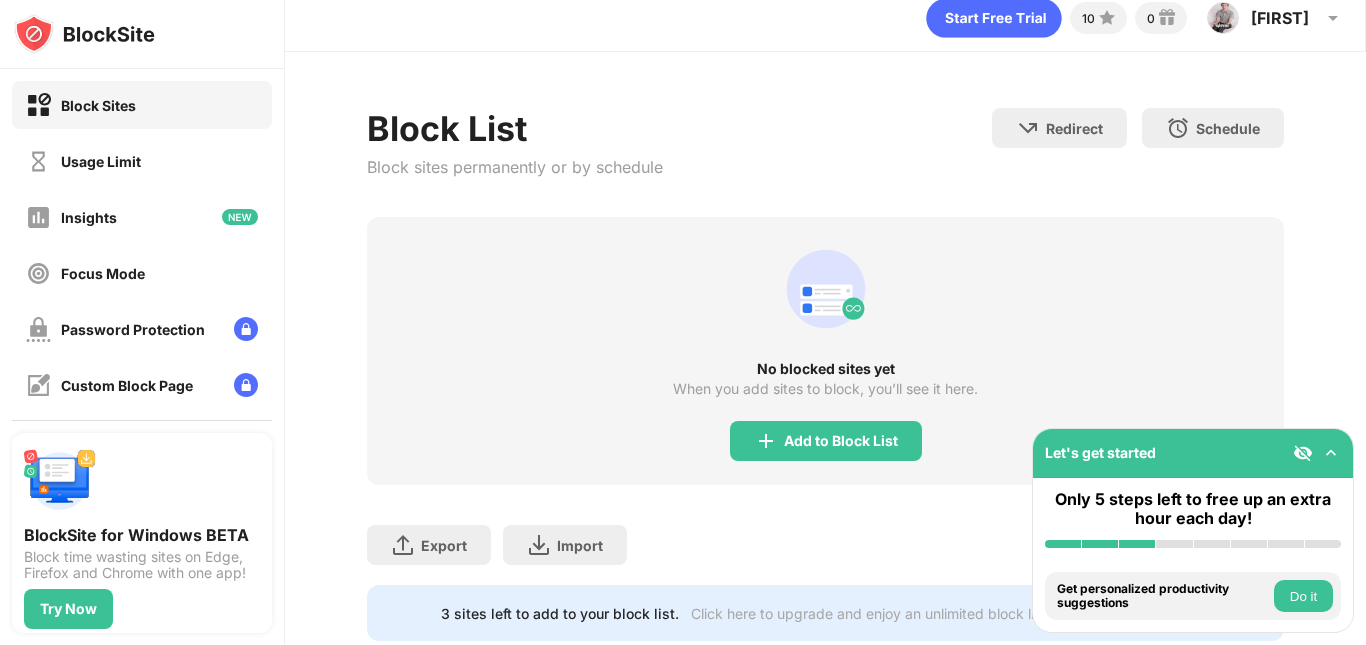 scroll, scrollTop: 81, scrollLeft: 0, axis: vertical 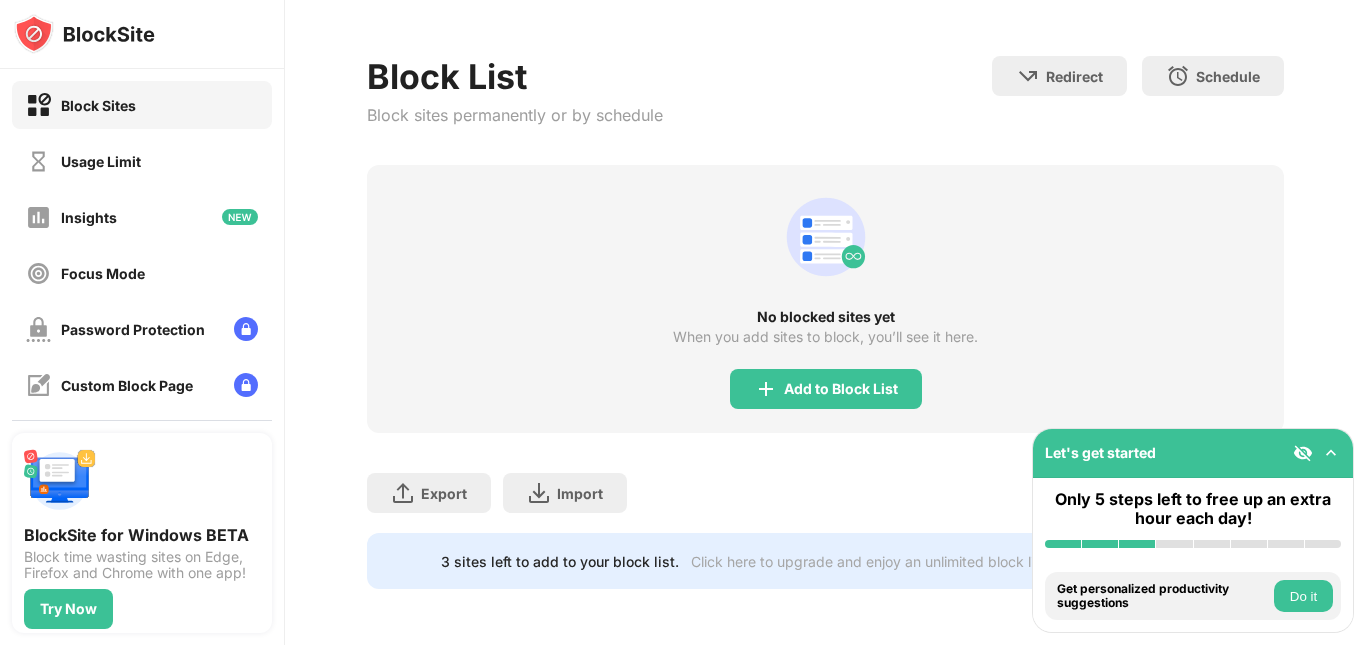 click on "Add to Block List" at bounding box center (826, 389) 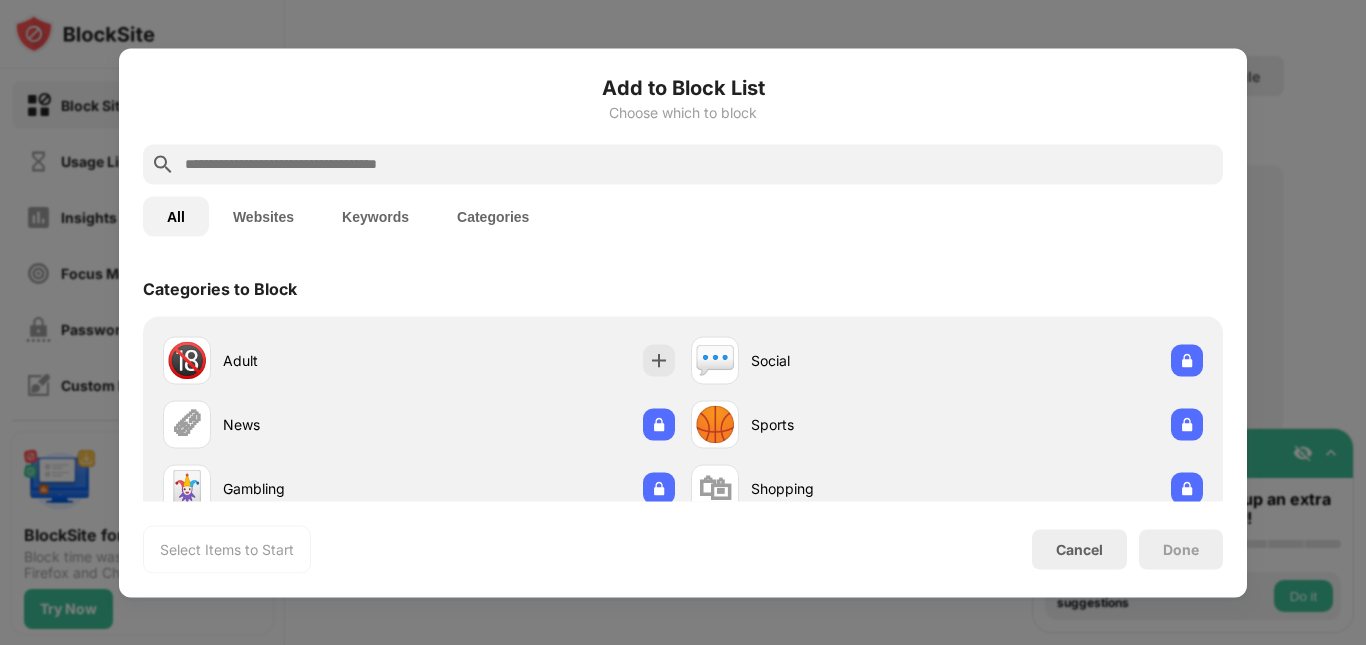 scroll, scrollTop: 400, scrollLeft: 0, axis: vertical 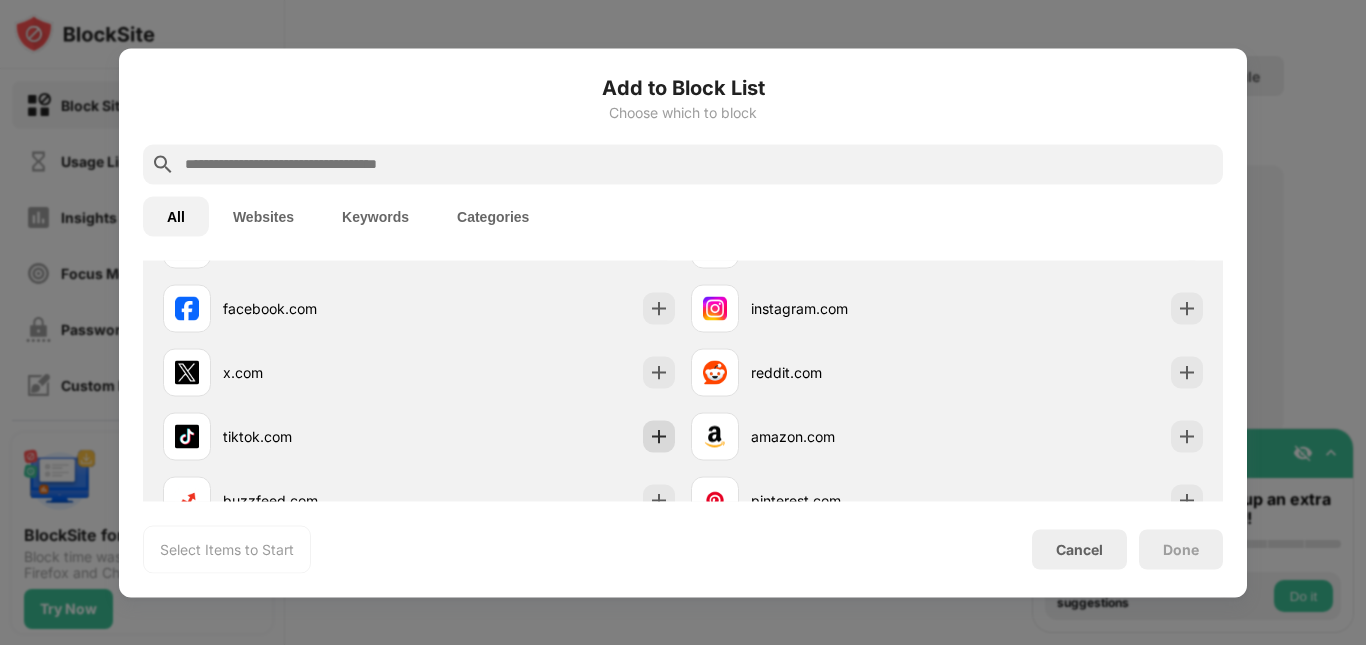 click at bounding box center [659, 436] 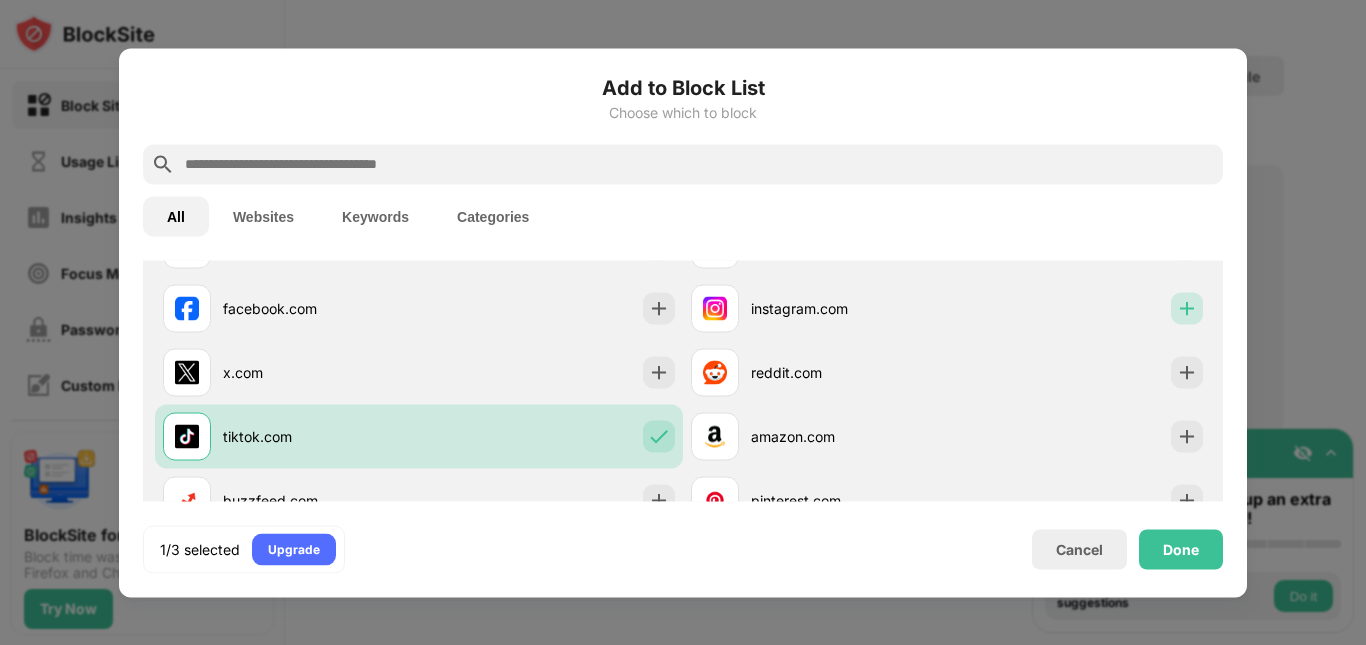 click at bounding box center [1187, 308] 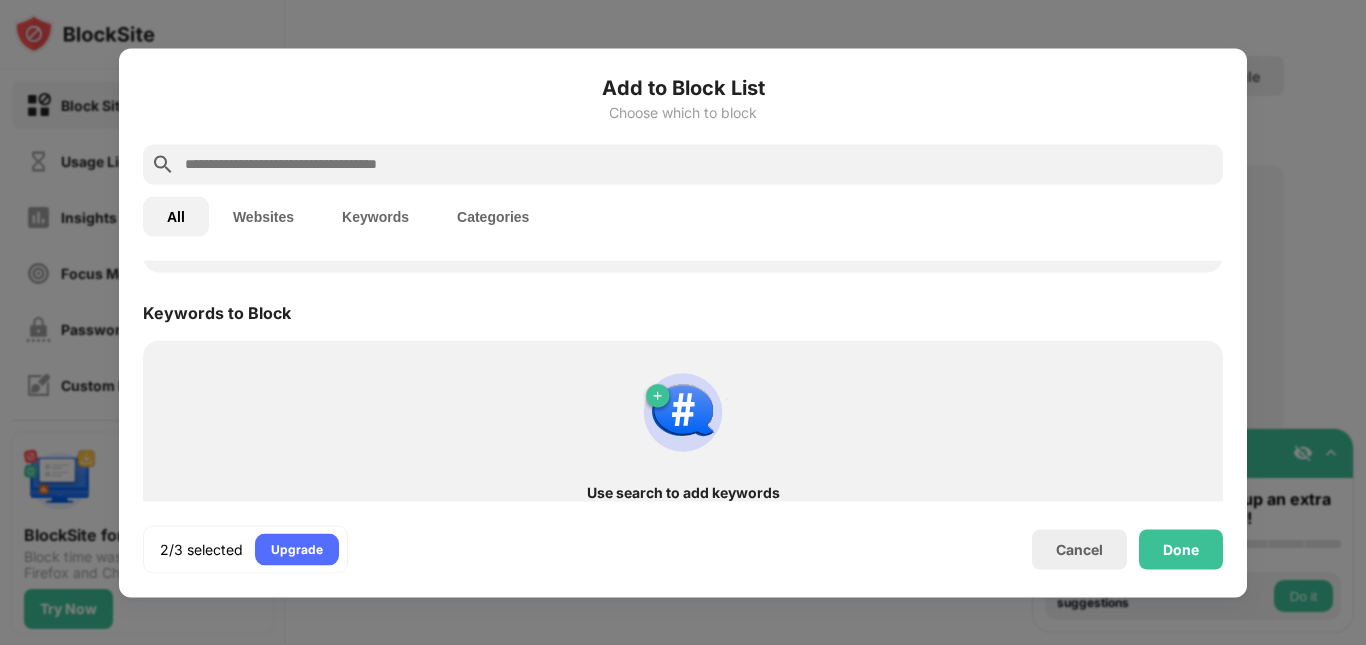 scroll, scrollTop: 800, scrollLeft: 0, axis: vertical 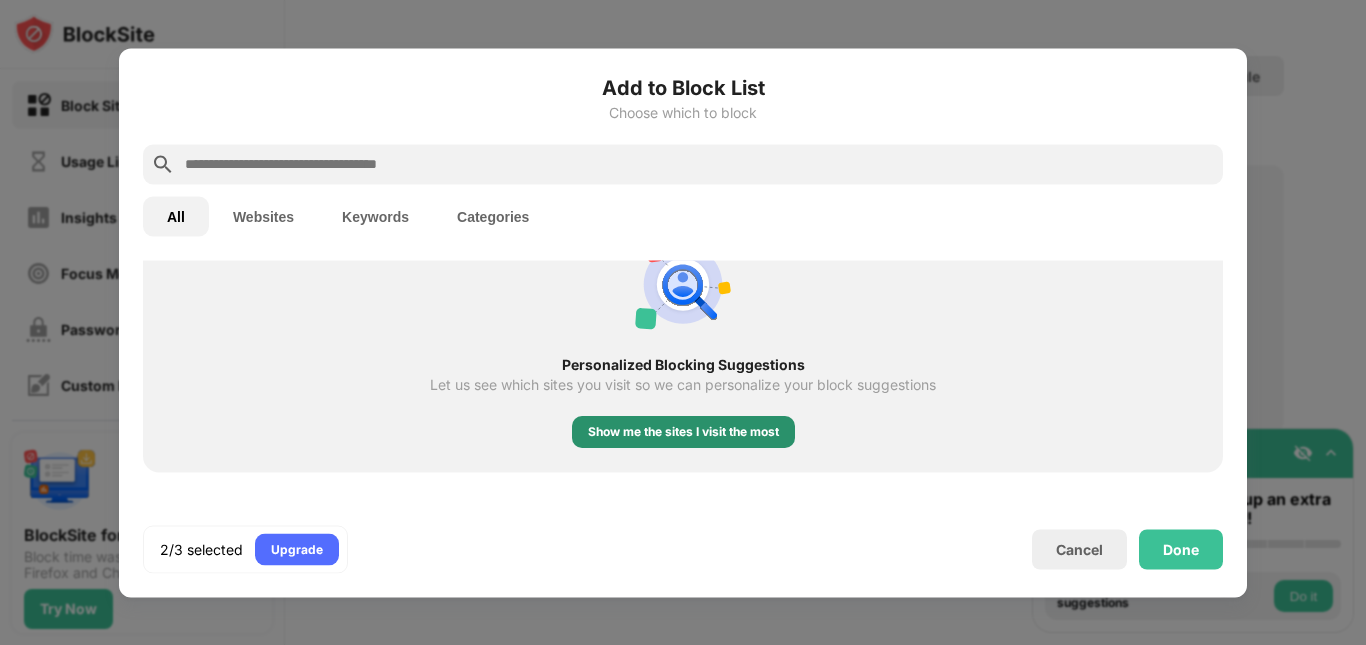 click on "Show me the sites I visit the most" at bounding box center (683, 432) 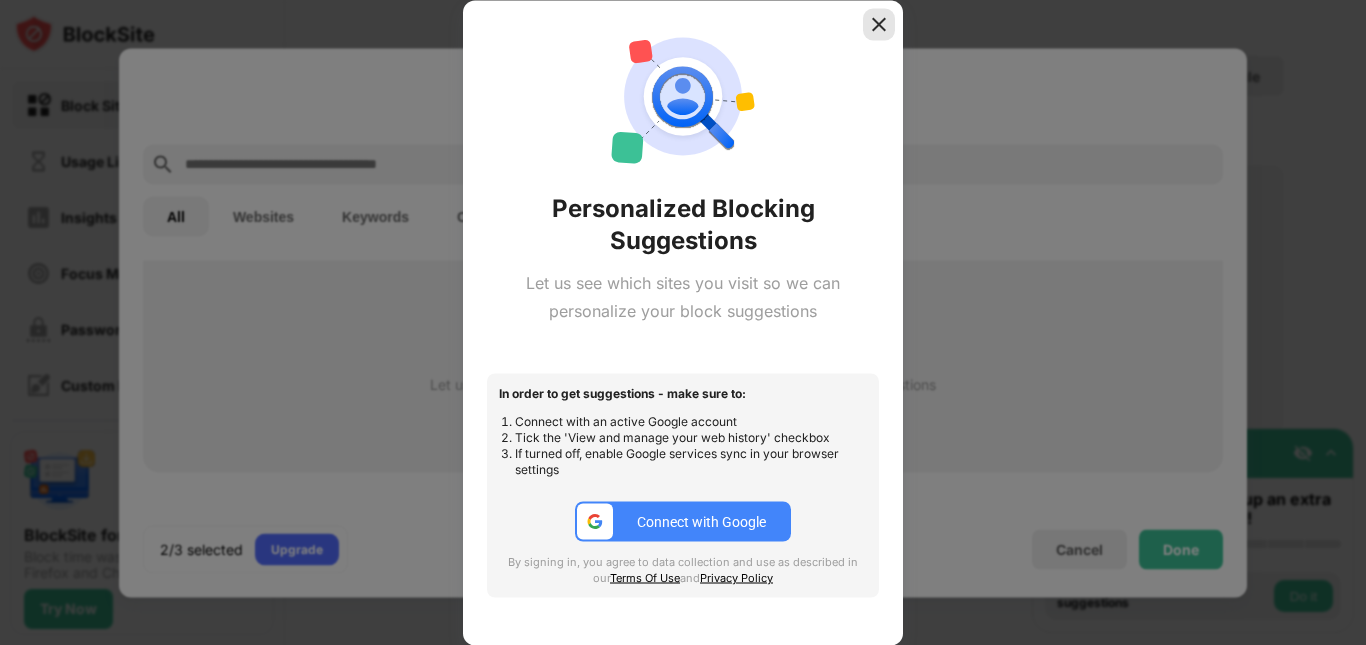 click at bounding box center (879, 24) 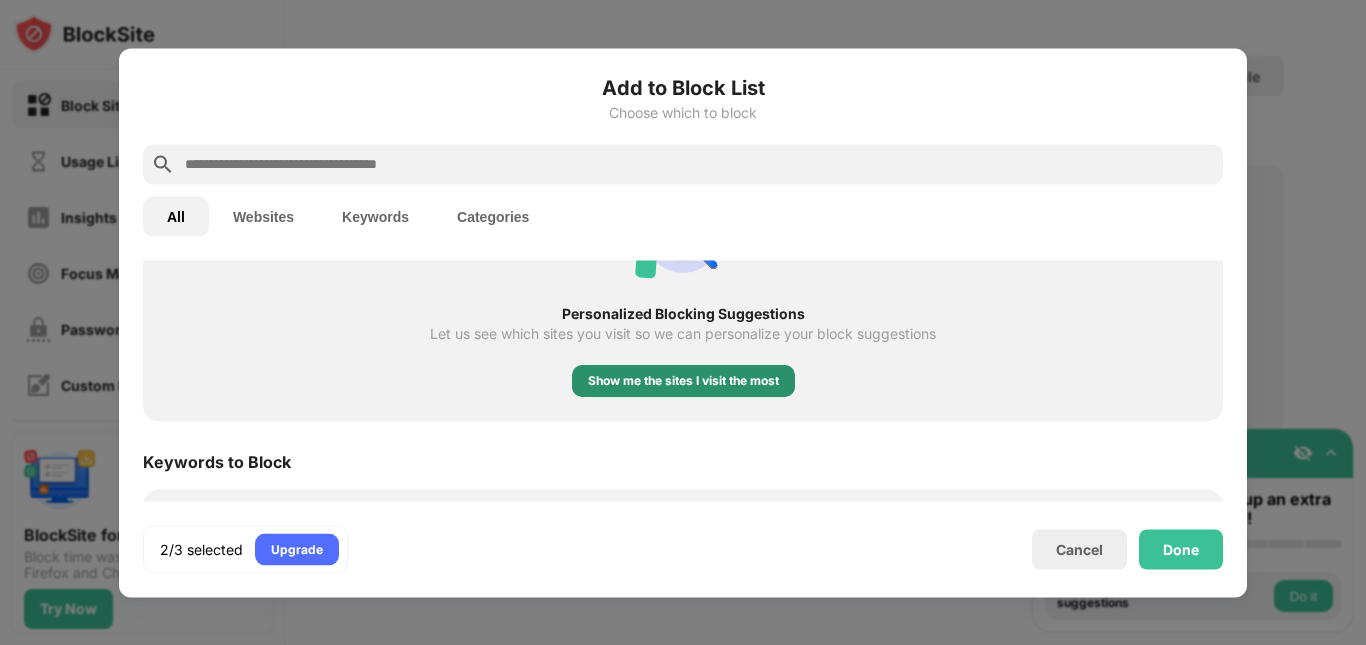 scroll, scrollTop: 900, scrollLeft: 0, axis: vertical 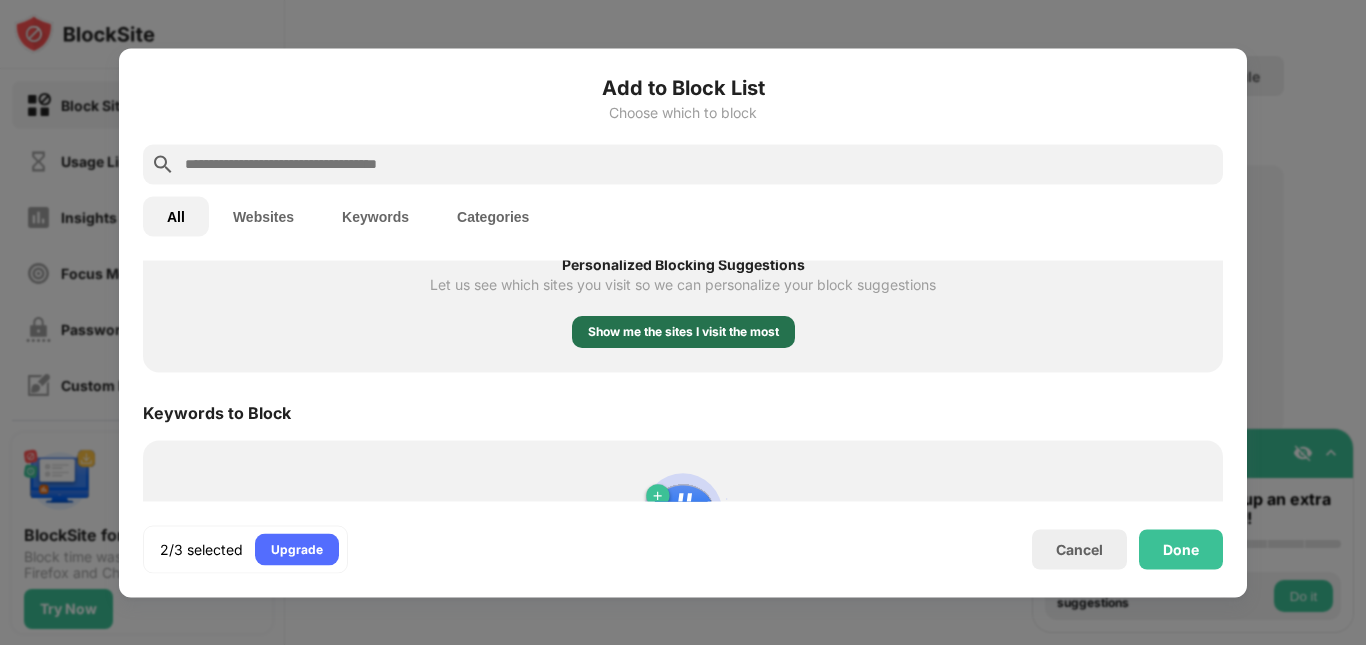 click on "Show me the sites I visit the most" at bounding box center [683, 332] 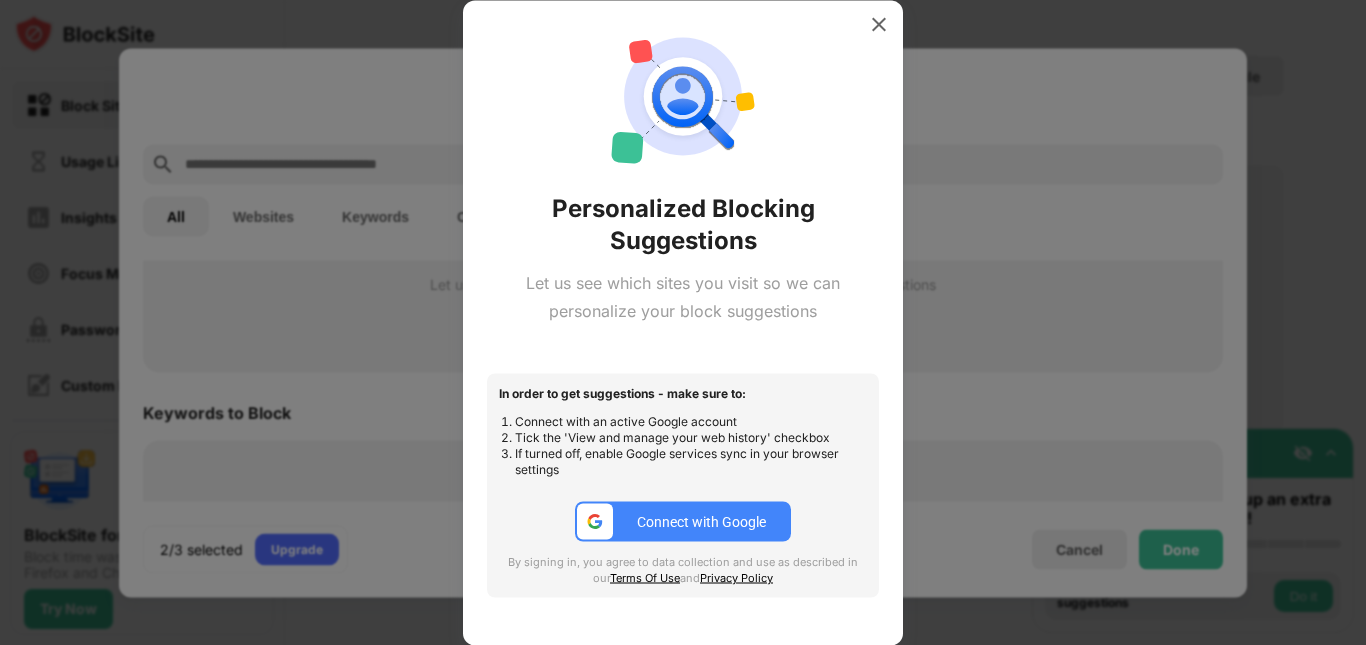click on "Connect with Google" at bounding box center (701, 522) 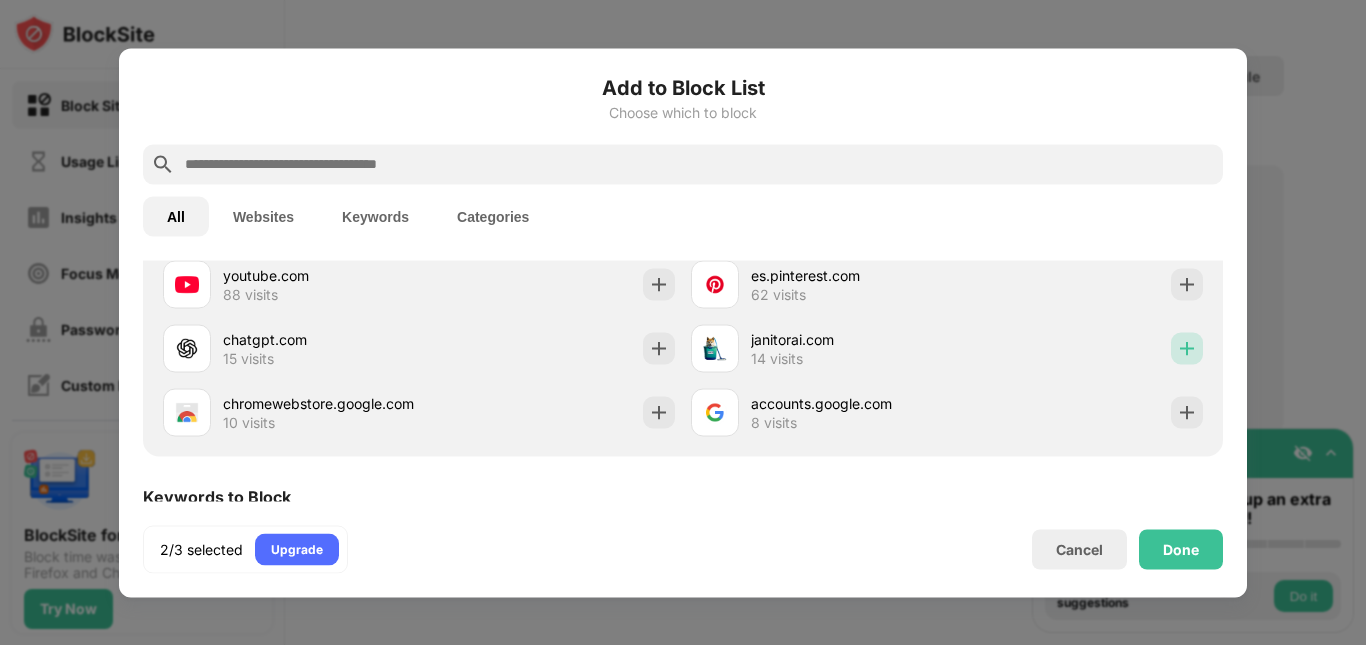 click at bounding box center (1187, 348) 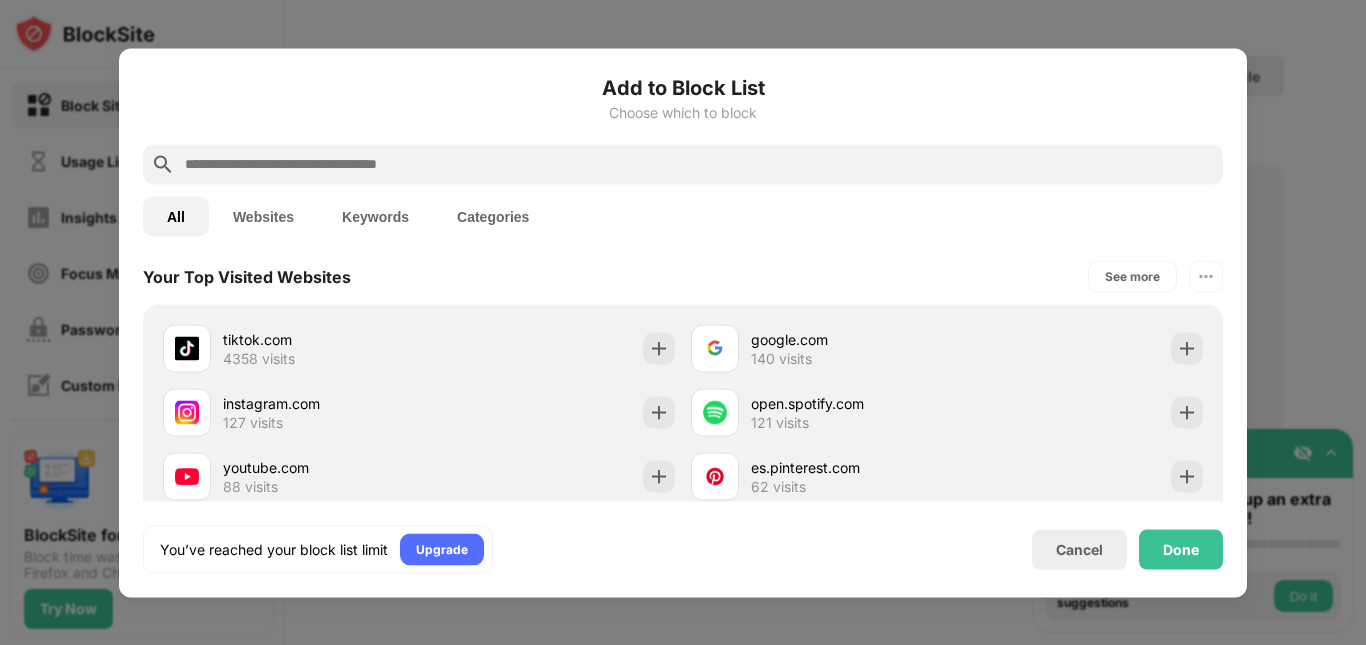 scroll, scrollTop: 700, scrollLeft: 0, axis: vertical 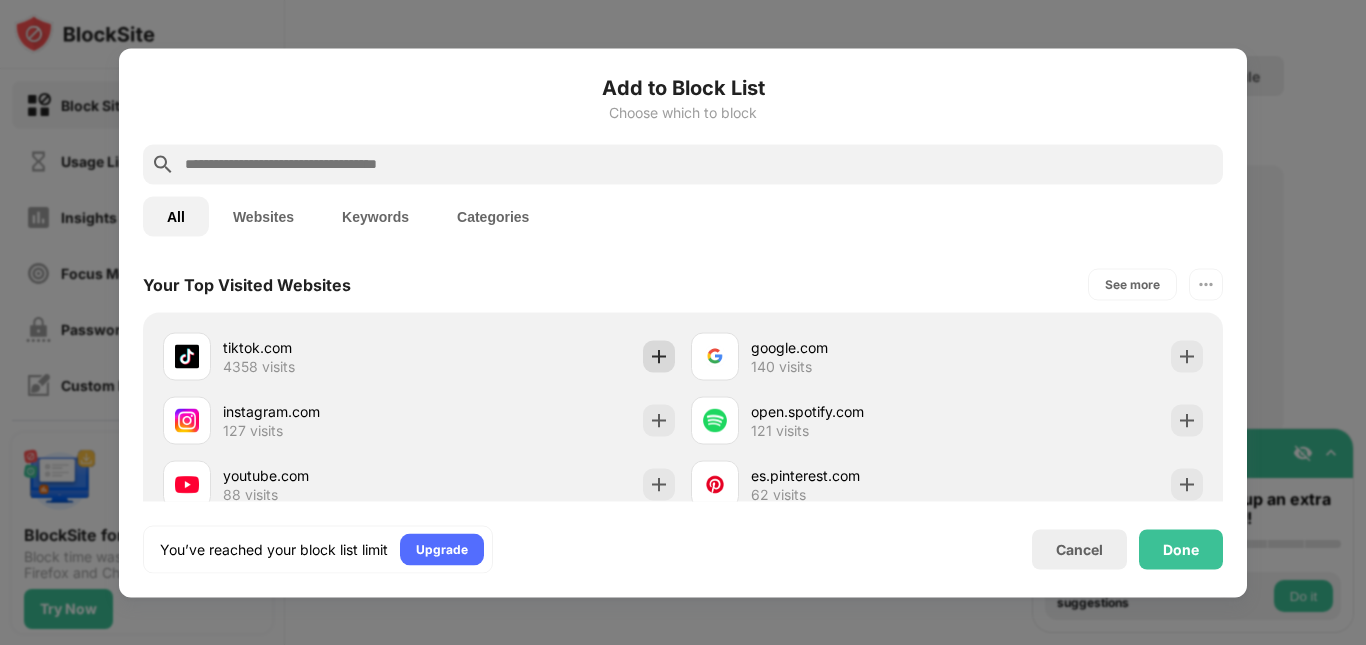 click at bounding box center [659, 356] 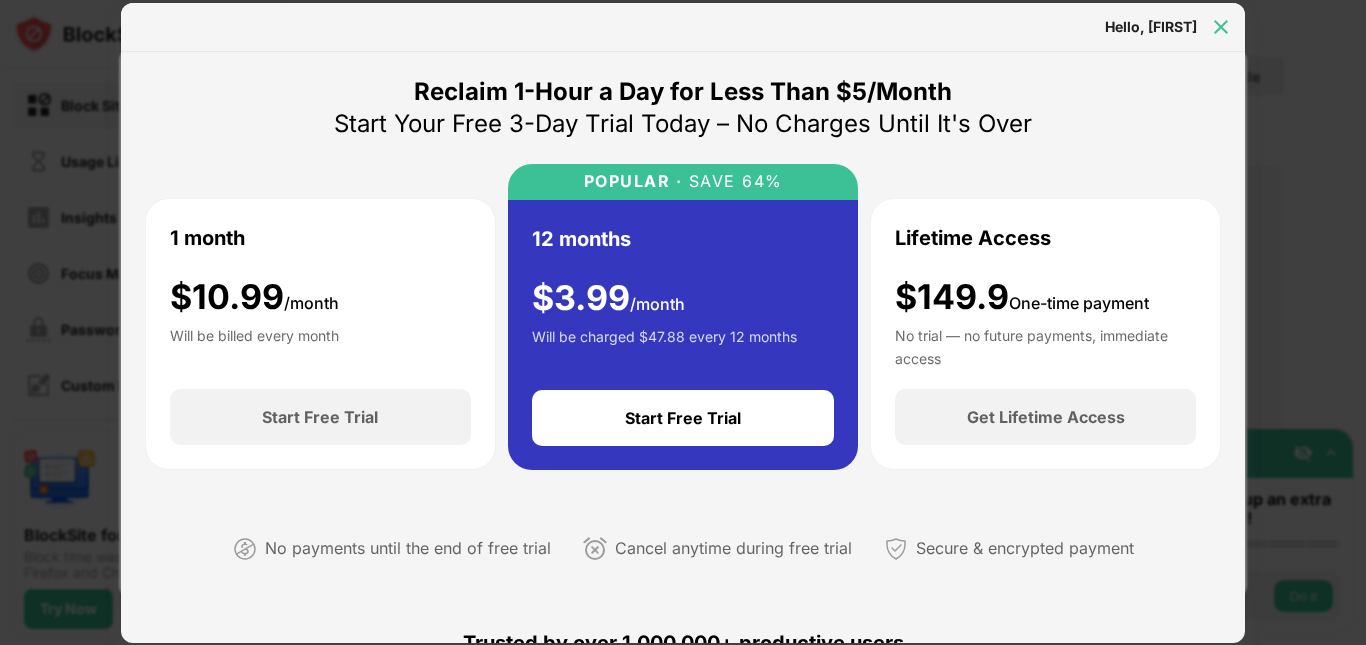 click at bounding box center [1221, 27] 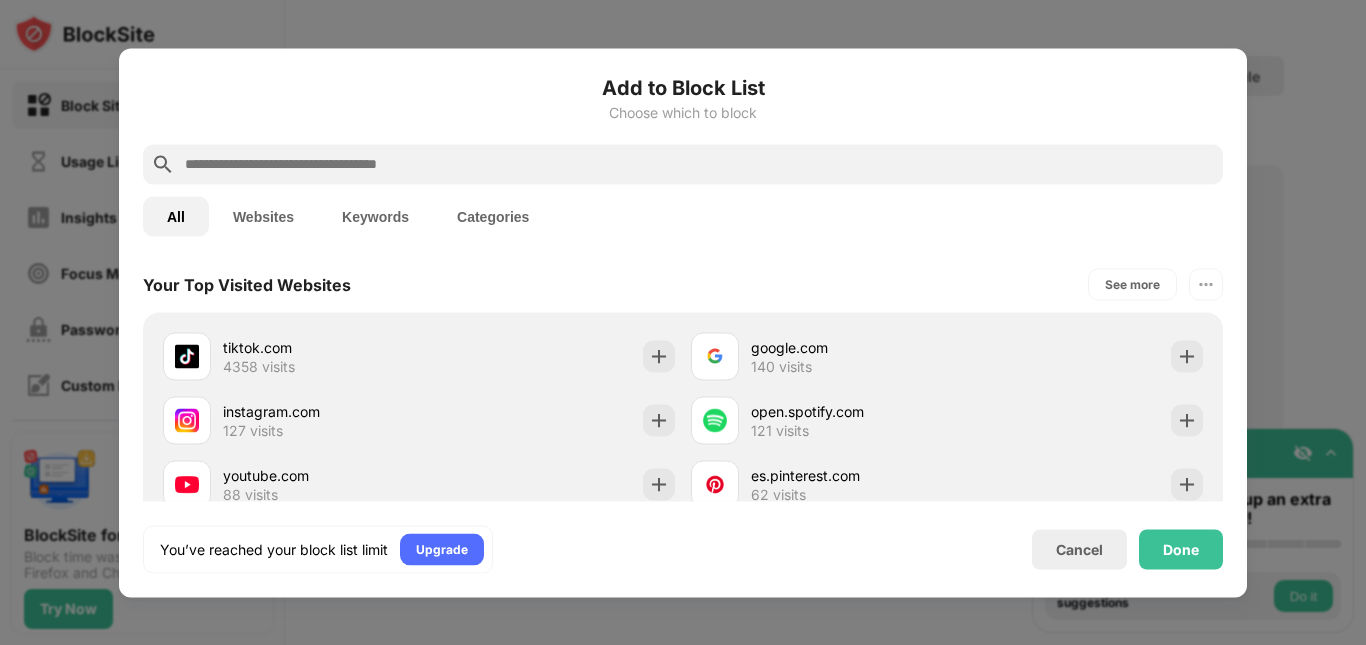 scroll, scrollTop: 900, scrollLeft: 0, axis: vertical 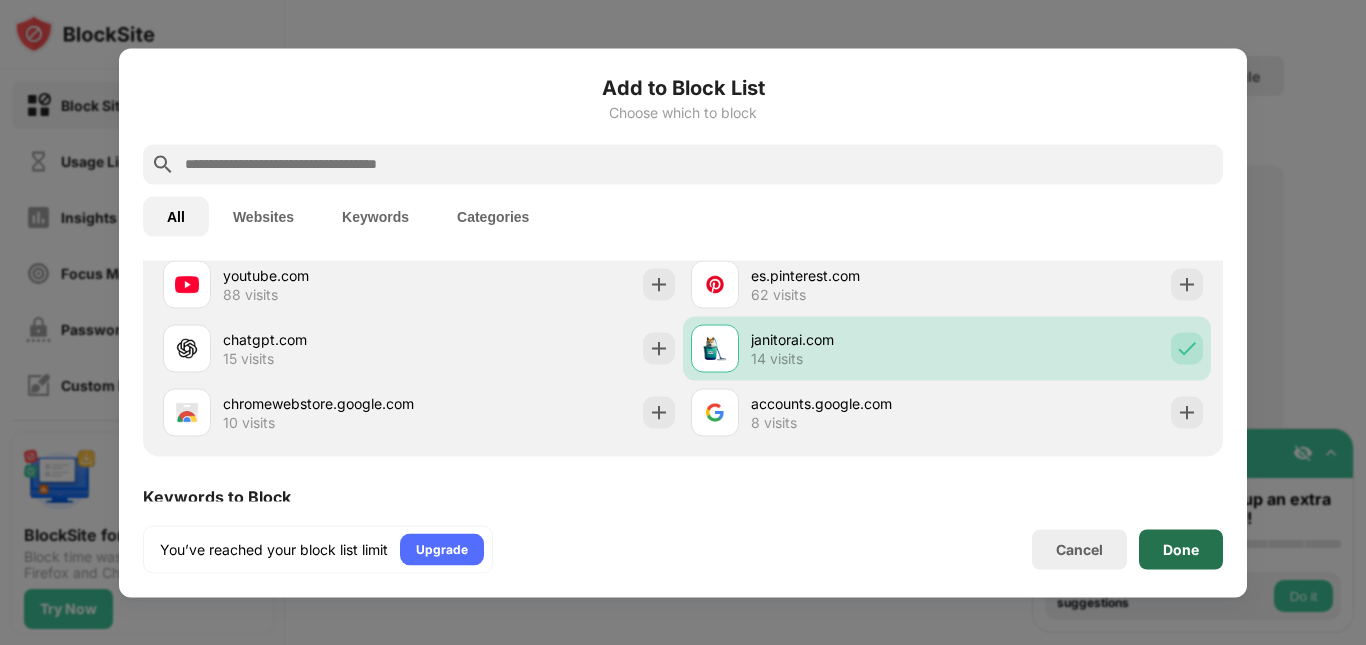 click on "Done" at bounding box center (1181, 549) 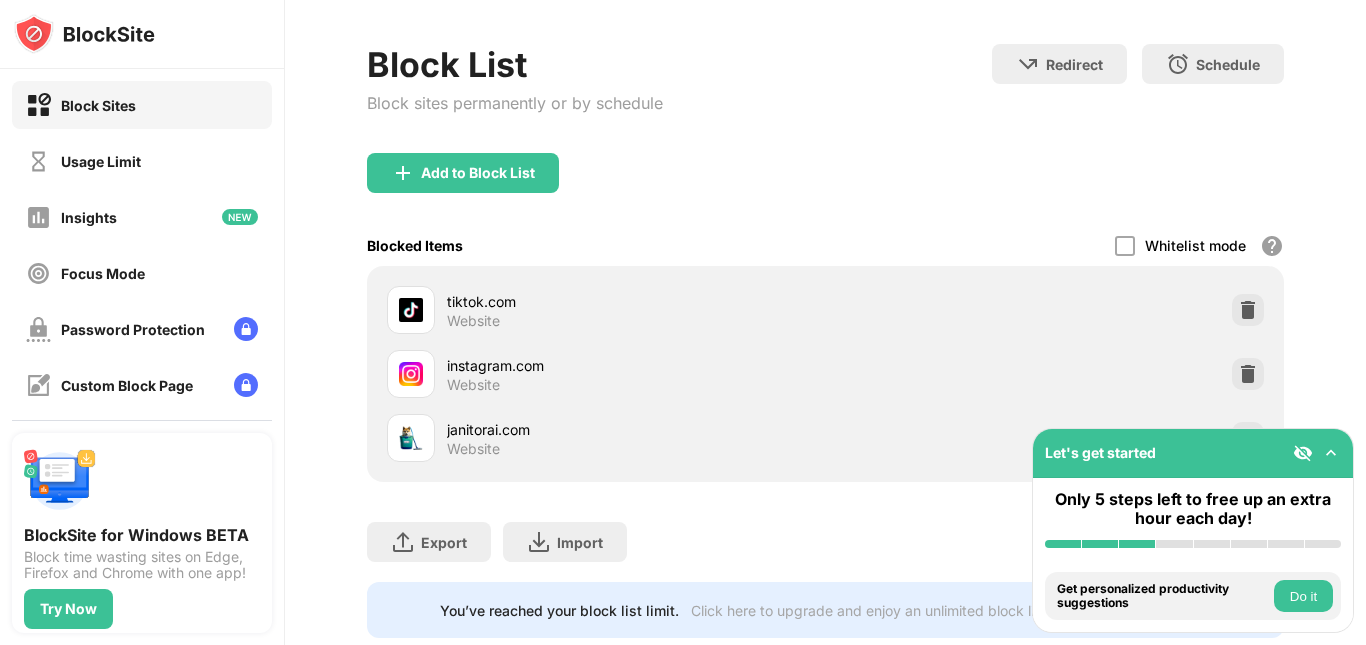 scroll, scrollTop: 0, scrollLeft: 0, axis: both 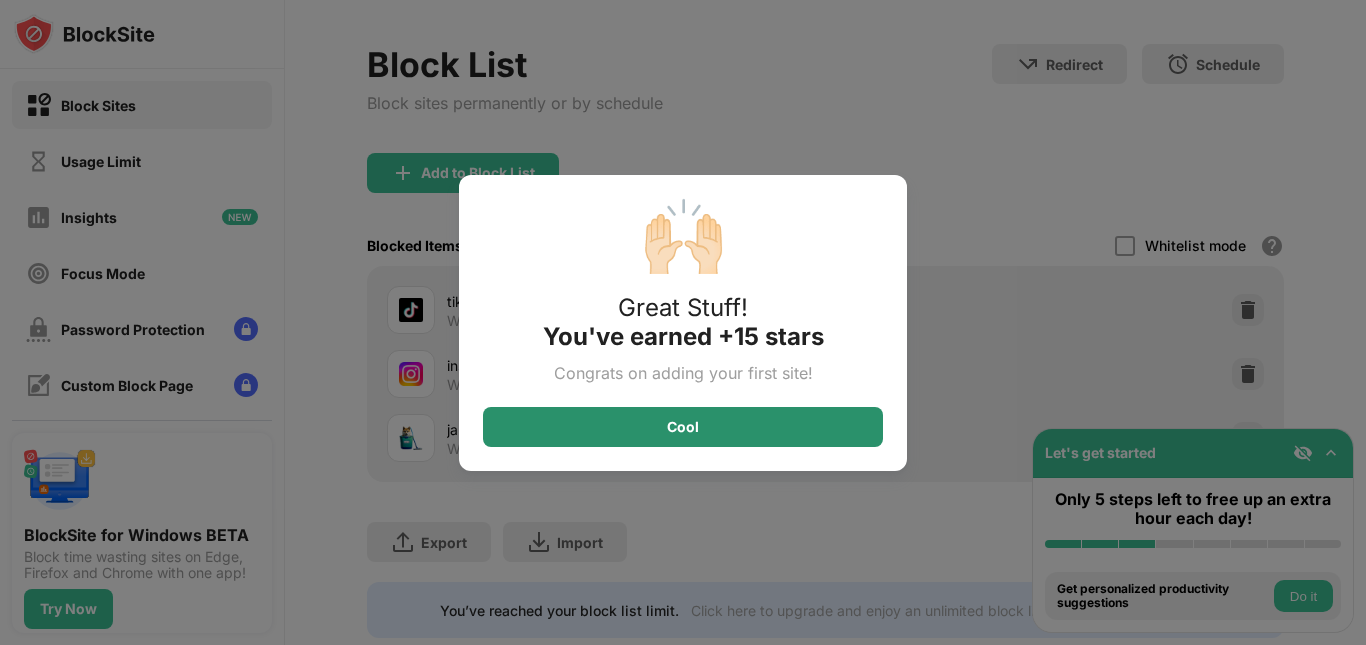click on "Cool" at bounding box center (683, 427) 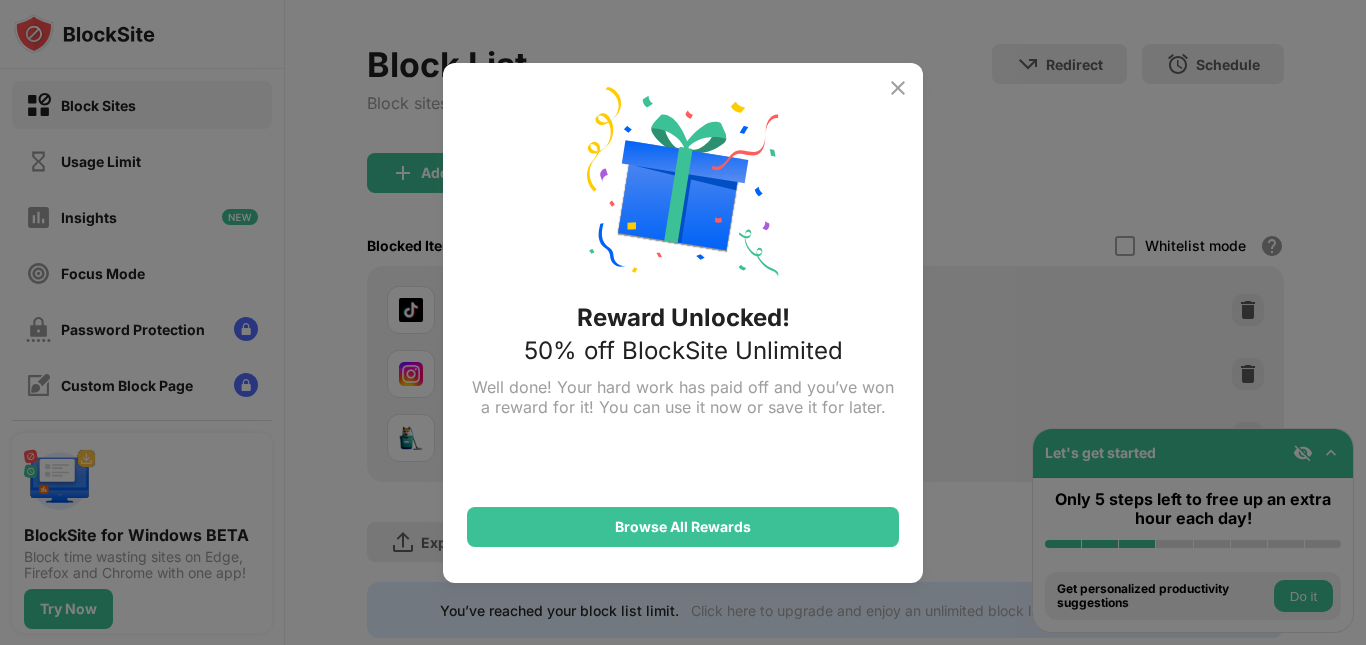 click at bounding box center [898, 88] 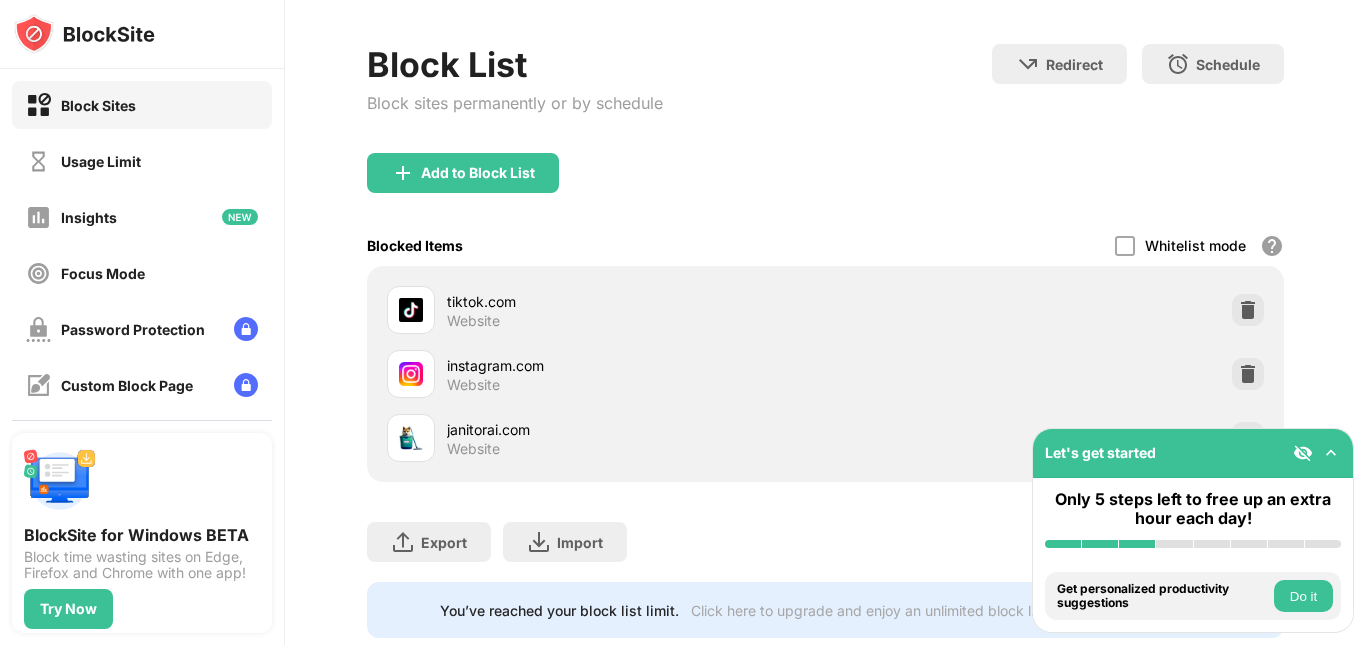 scroll, scrollTop: 145, scrollLeft: 0, axis: vertical 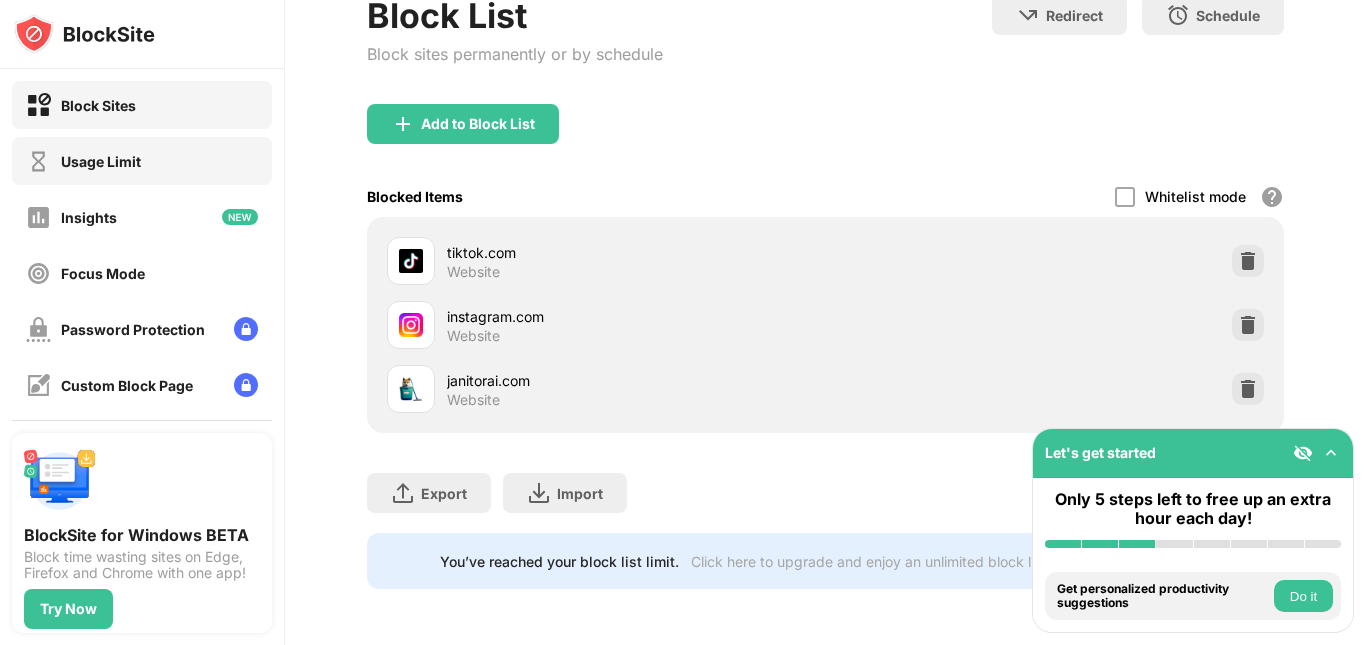 click on "Usage Limit" at bounding box center (142, 161) 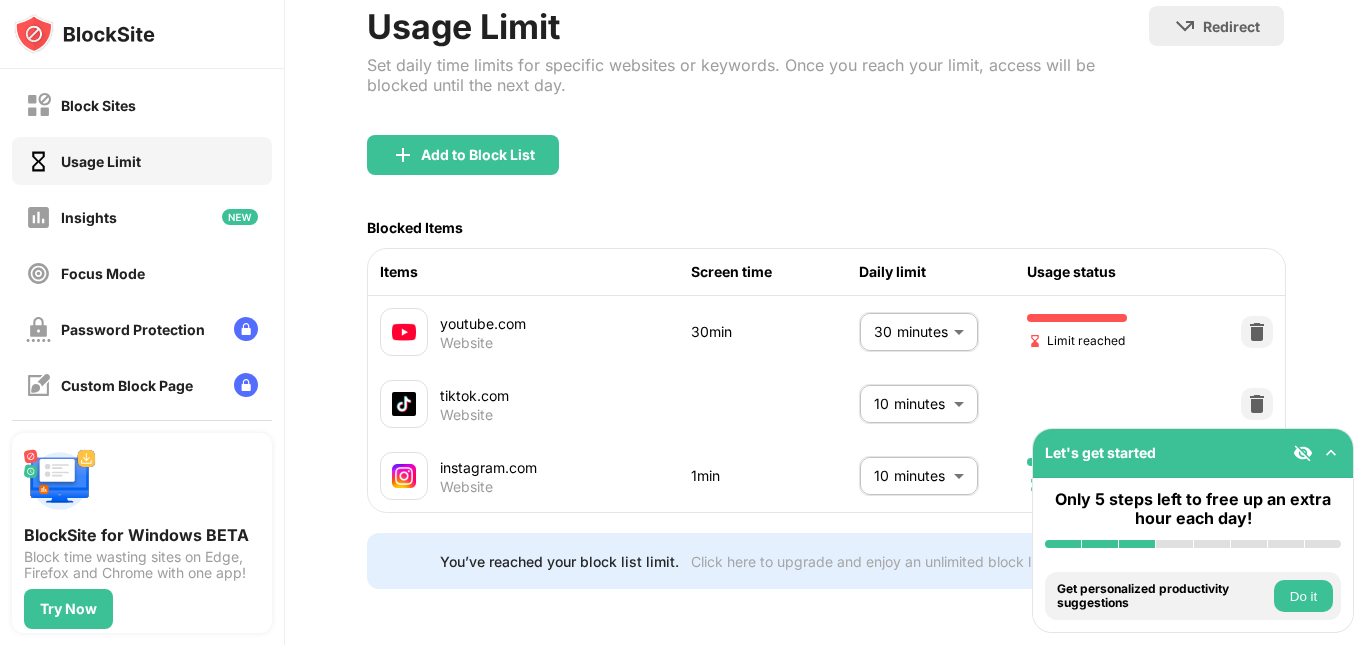scroll, scrollTop: 142, scrollLeft: 0, axis: vertical 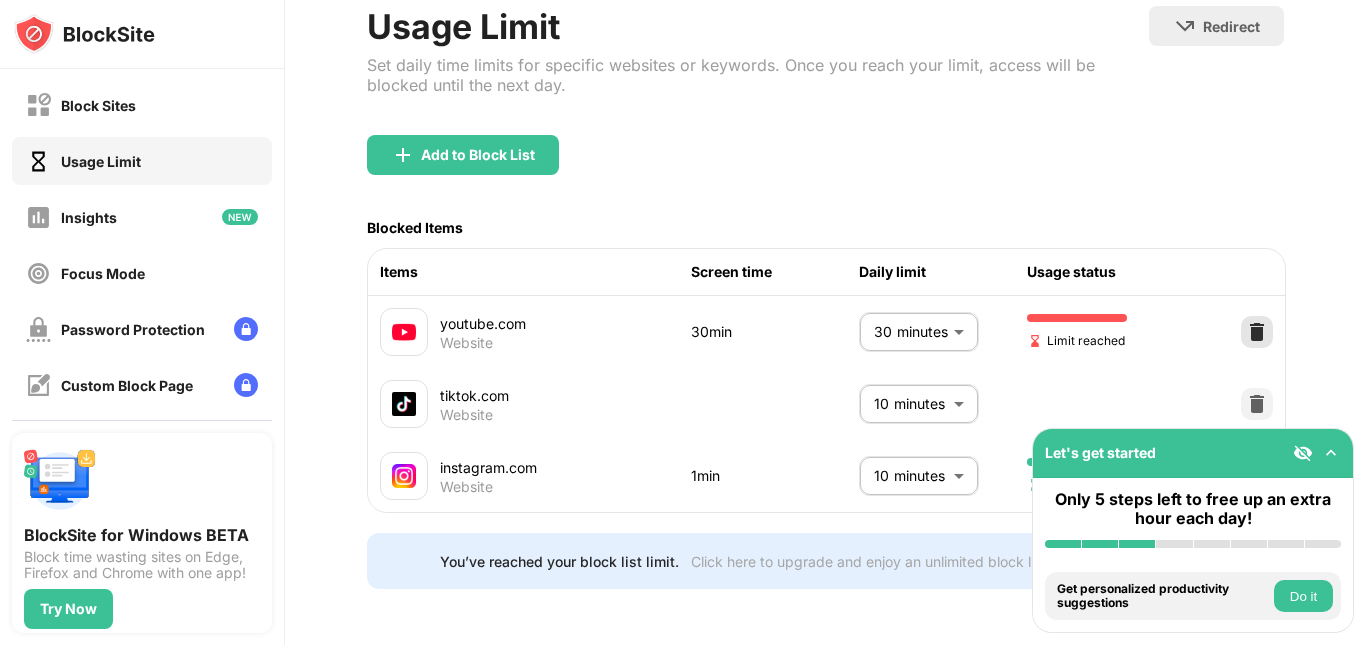 click at bounding box center [1257, 332] 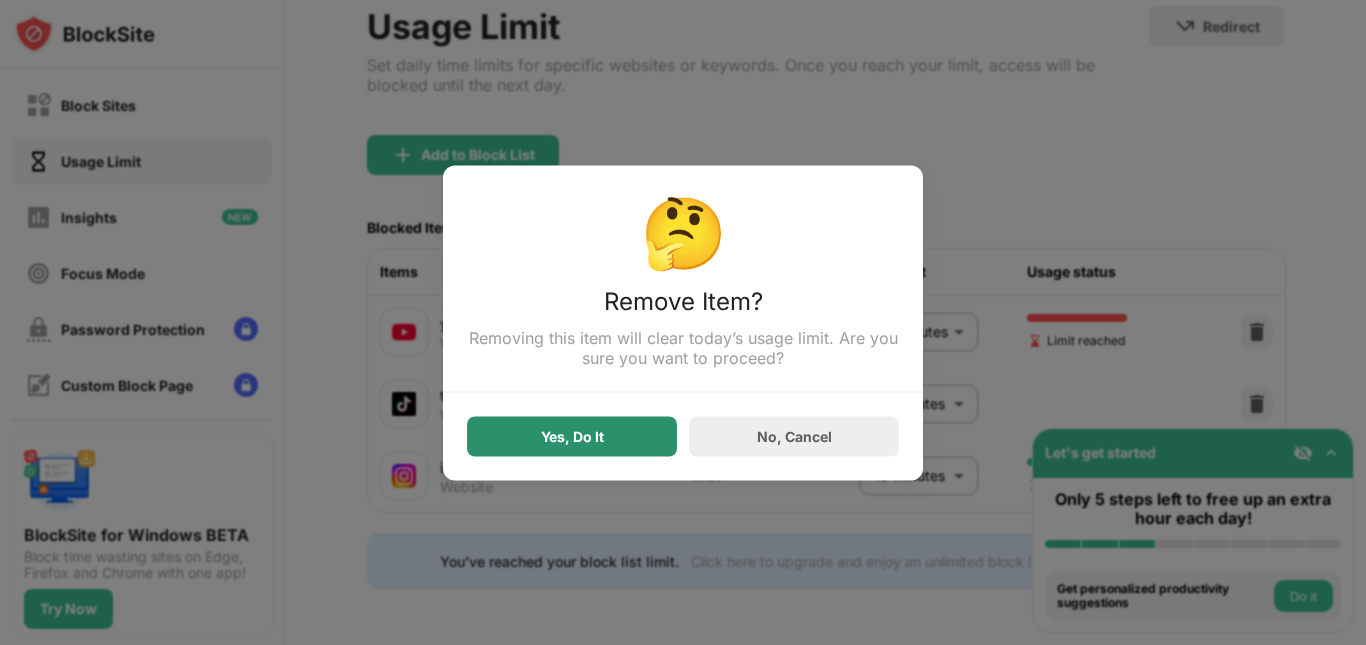 click on "Yes, Do It" at bounding box center (572, 436) 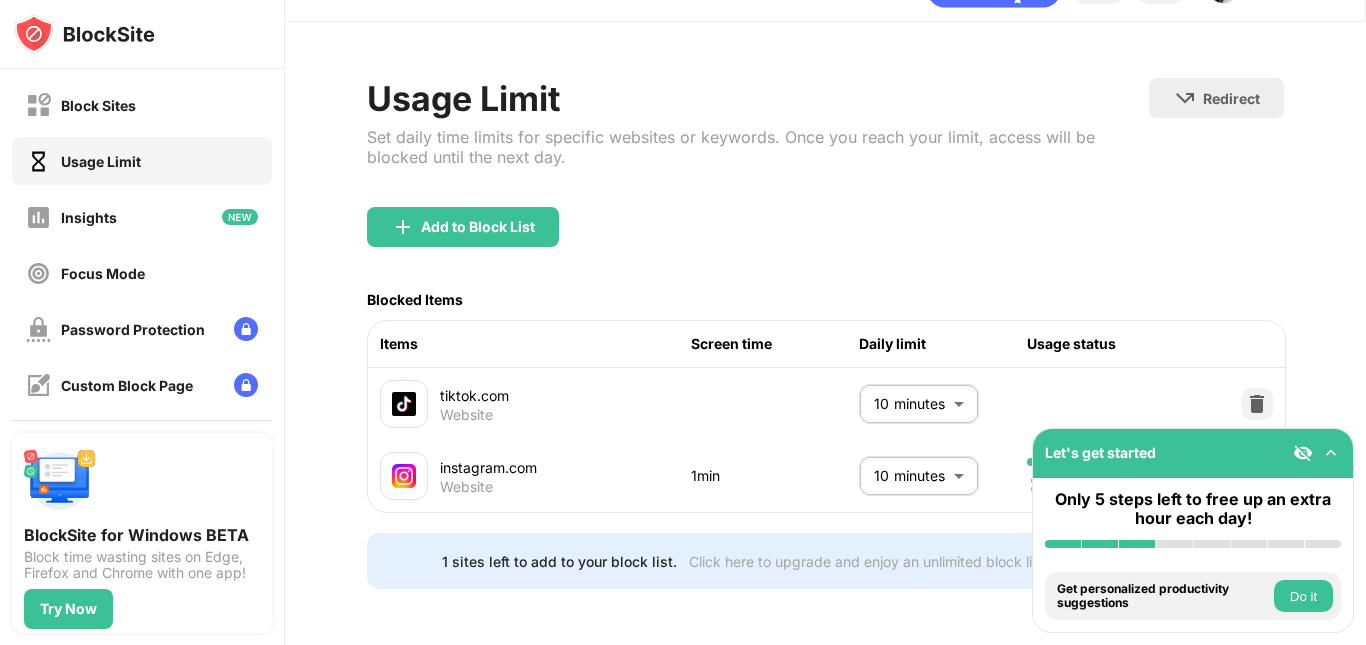 scroll, scrollTop: 70, scrollLeft: 0, axis: vertical 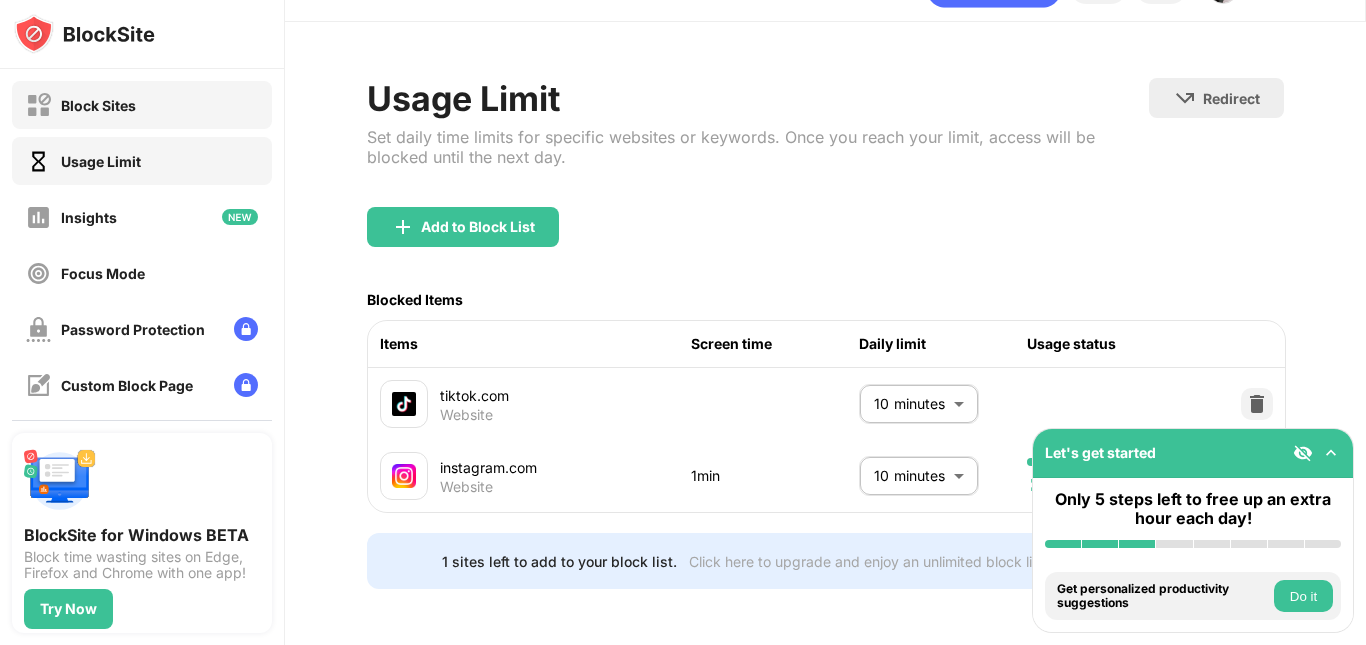 click on "Block Sites" at bounding box center [98, 105] 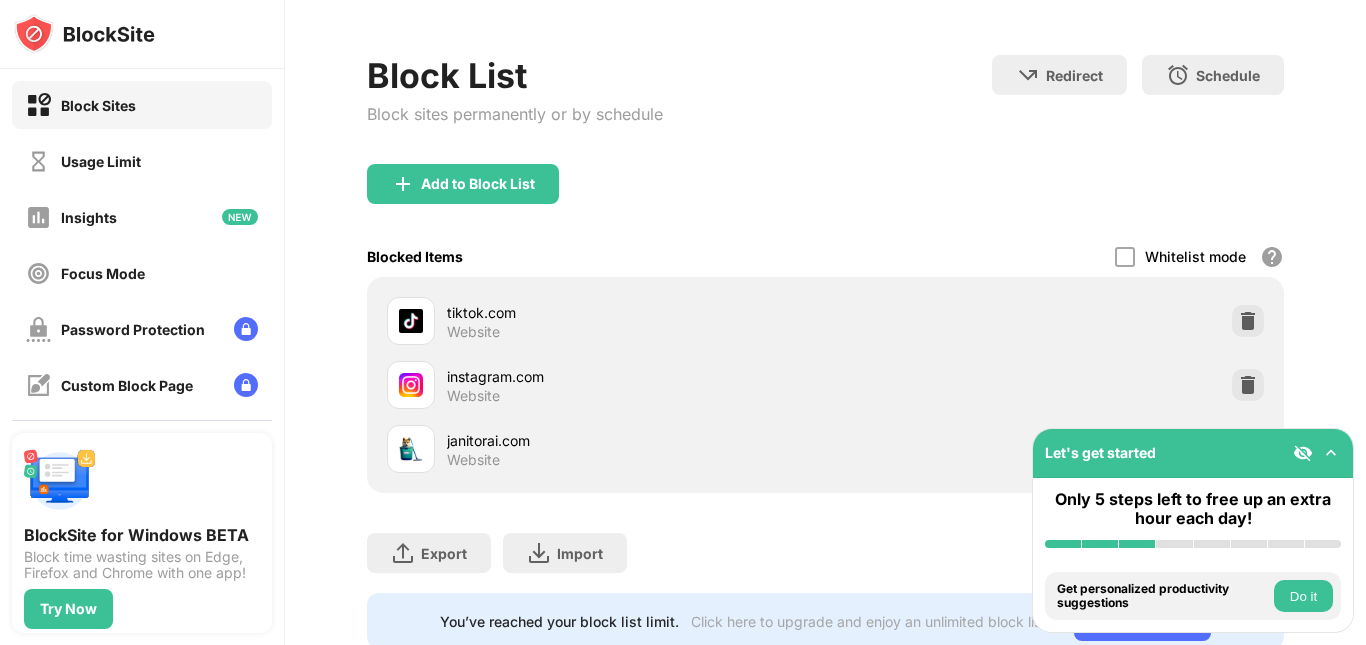 scroll, scrollTop: 145, scrollLeft: 0, axis: vertical 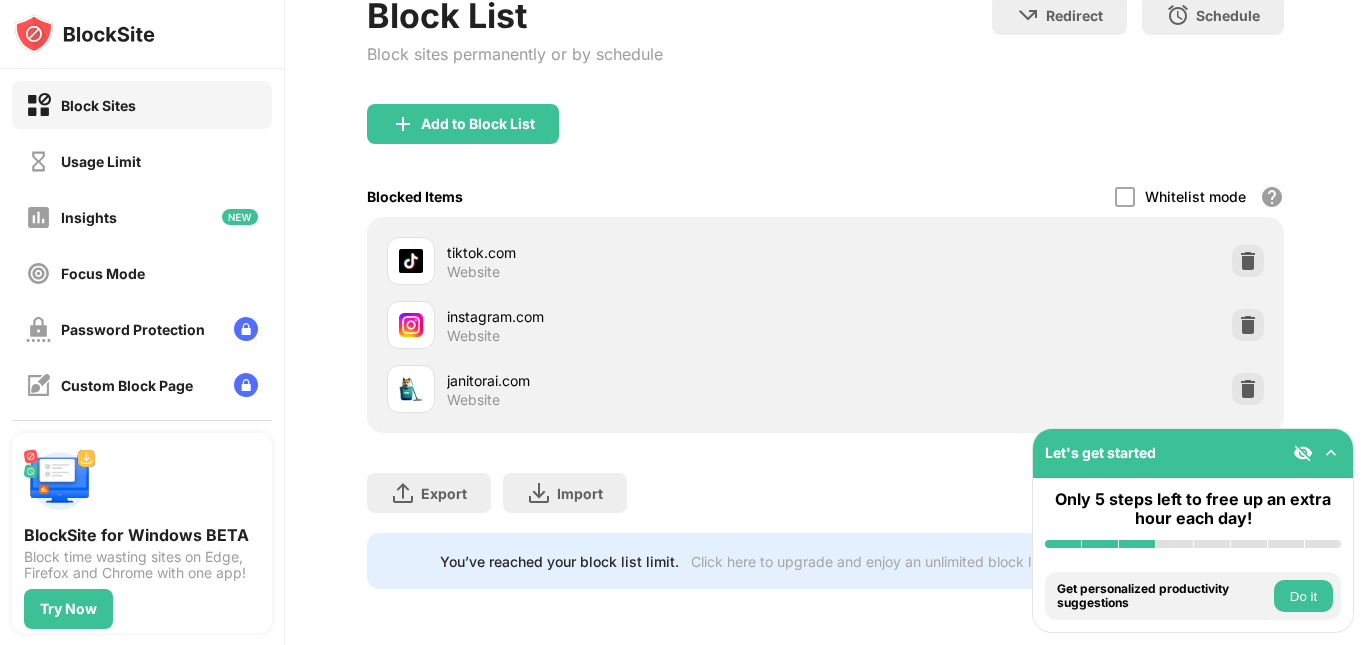 click at bounding box center [1125, 197] 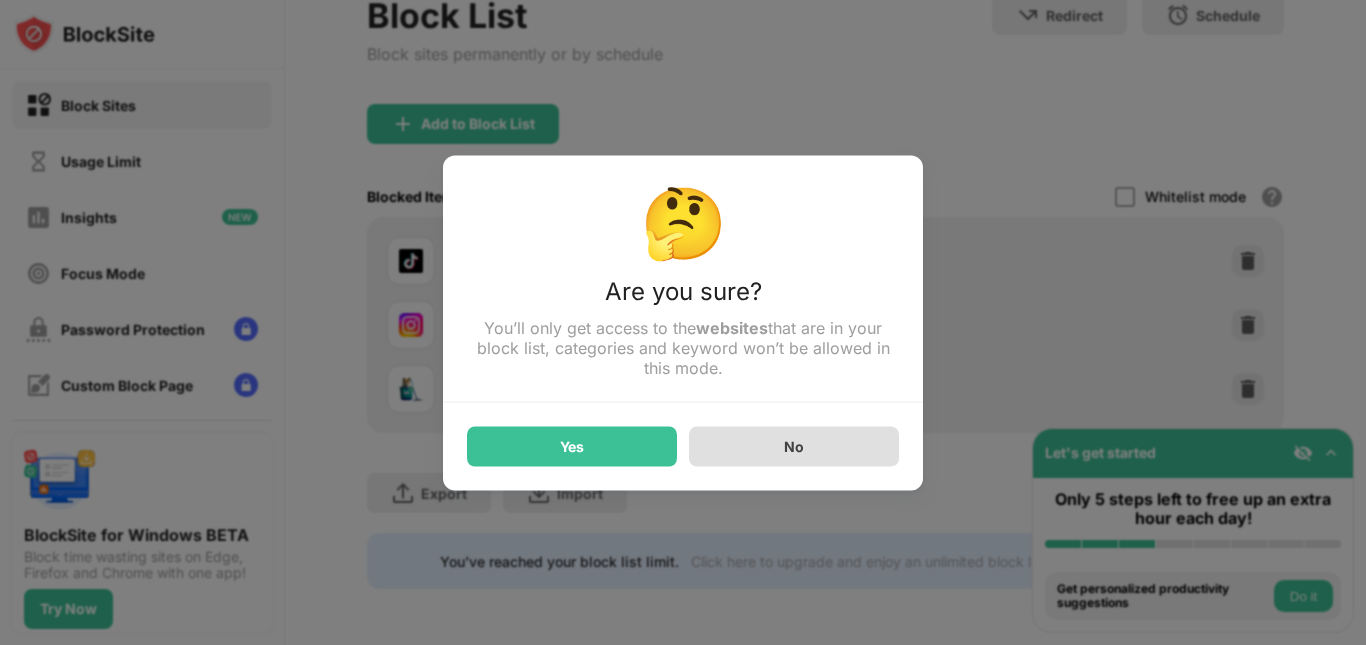 click on "No" at bounding box center [794, 446] 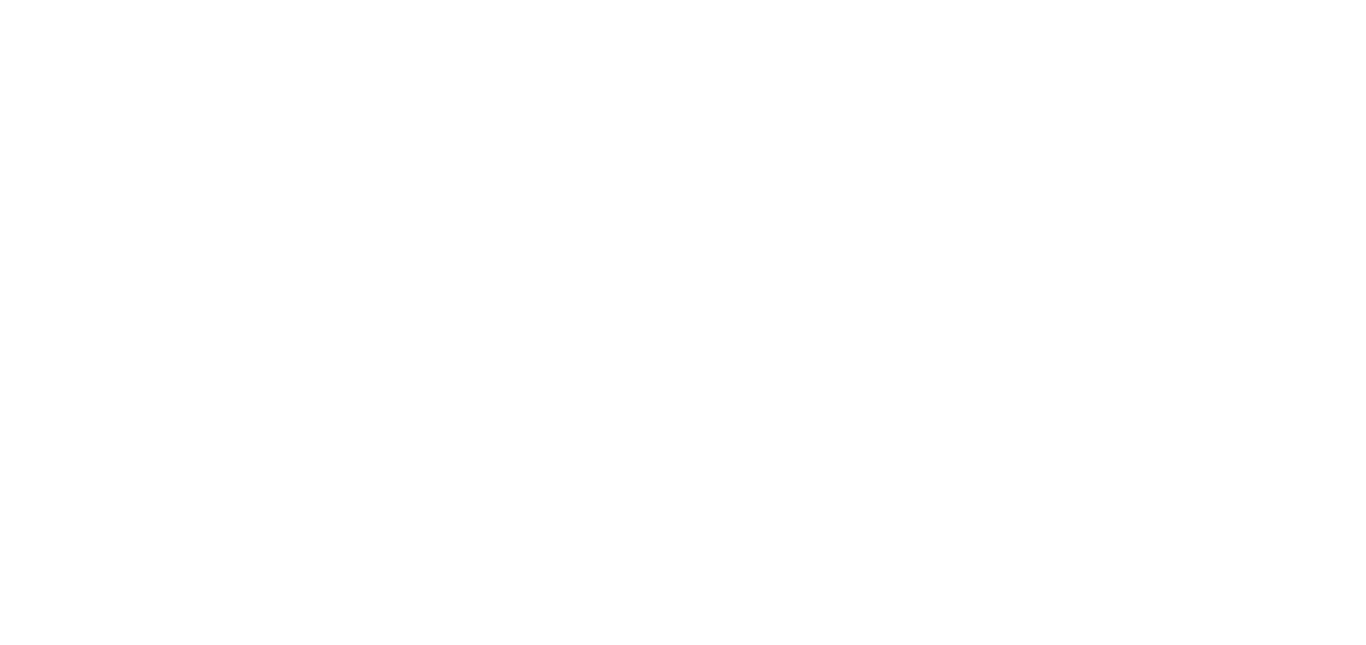 scroll, scrollTop: 0, scrollLeft: 0, axis: both 